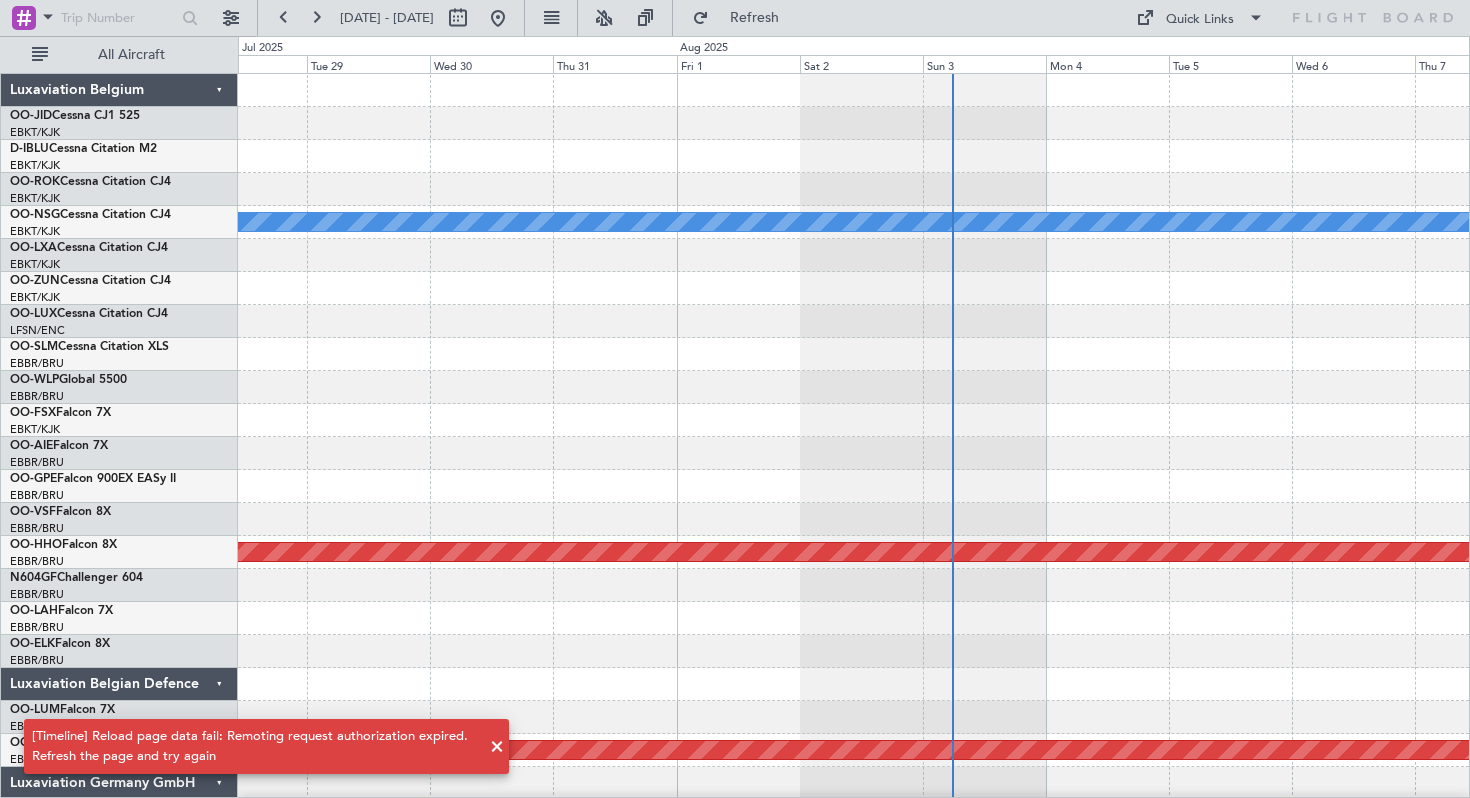 scroll, scrollTop: 0, scrollLeft: 0, axis: both 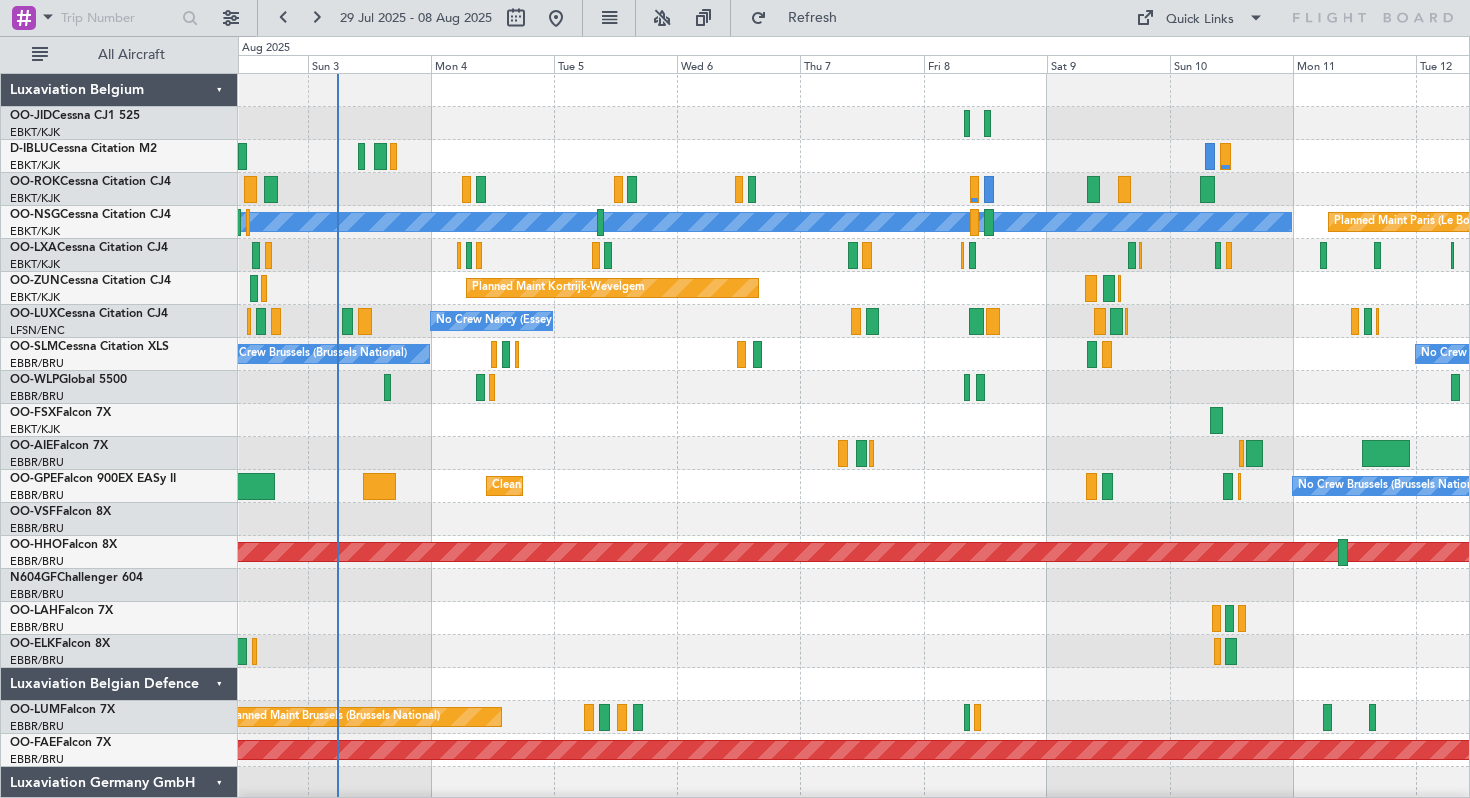 click on "Planned Maint [CITY]-[AIRPORT]
Planned Maint [CITY]-[AIRPORT]
A/C Unavailable
Planned Maint [CITY] ([AIRPORT])
Planned Maint [CITY]-[AIRPORT]
Planned Maint [CITY]-[AIRPORT]
Planned Maint [CITY] ([AIRPORT])
Planned Maint [CITY]-[AIRPORT]
Planned Maint [CITY] ([AIRPORT])
No Crew [CITY] ([AIRPORT])
No Crew [CITY] ([AIRPORT])
No Crew [CITY] ([AIRPORT])
No Crew [CITY] ([AIRPORT])
No Crew [CITY] ([AIRPORT])
Planned Maint [CITY]-[AIRPORT]
Planned Maint [CITY] ([AIRPORT])
Cleaning [CITY] ([AIRPORT])
No Crew [CITY] ([AIRPORT])
Planned Maint [CITY] ([AIRPORT])
Planned Maint [CITY] ([AIRPORT])" 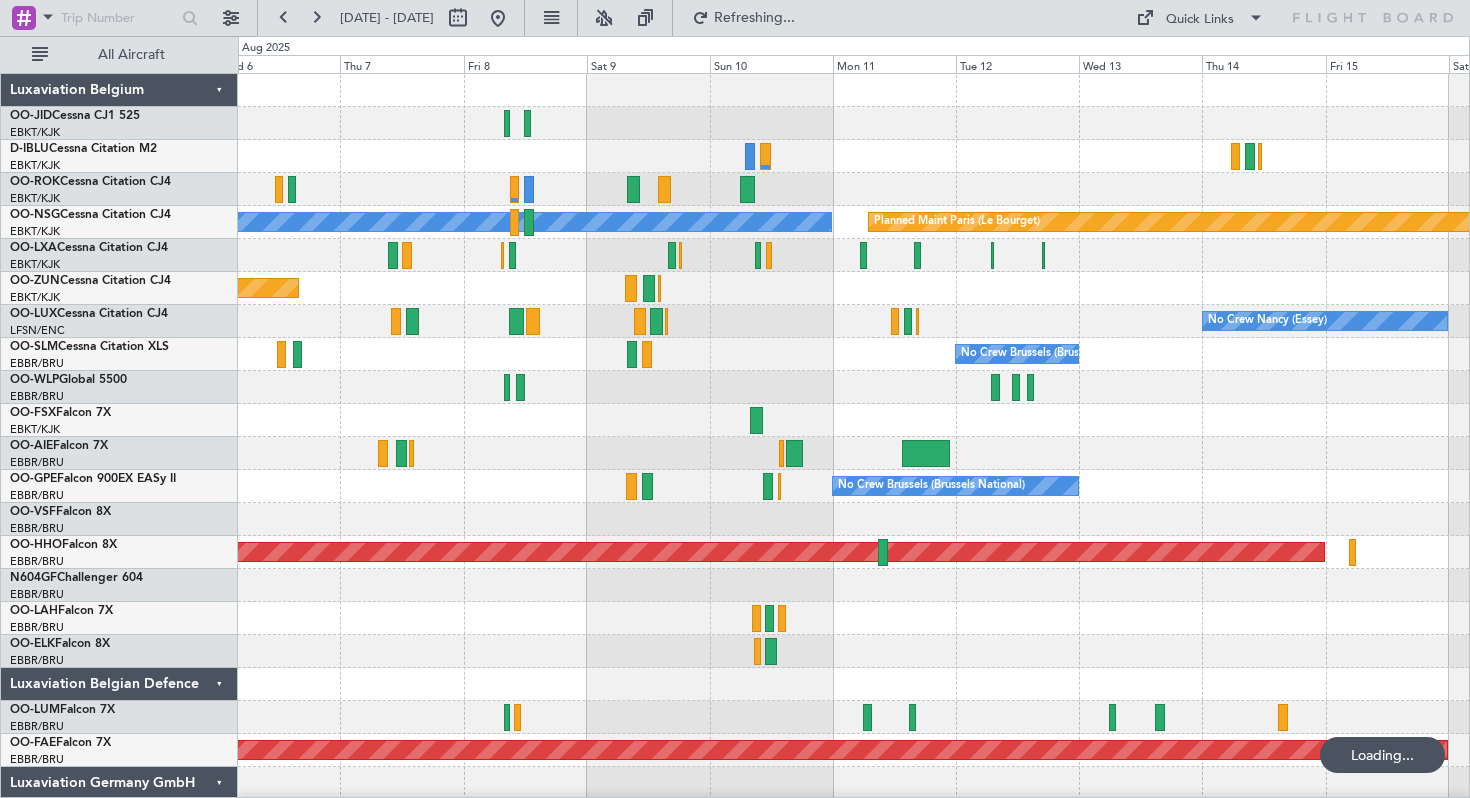 click on "No Crew [CITY] ([AIRPORT])
No Crew [CITY] ([AIRPORT])" 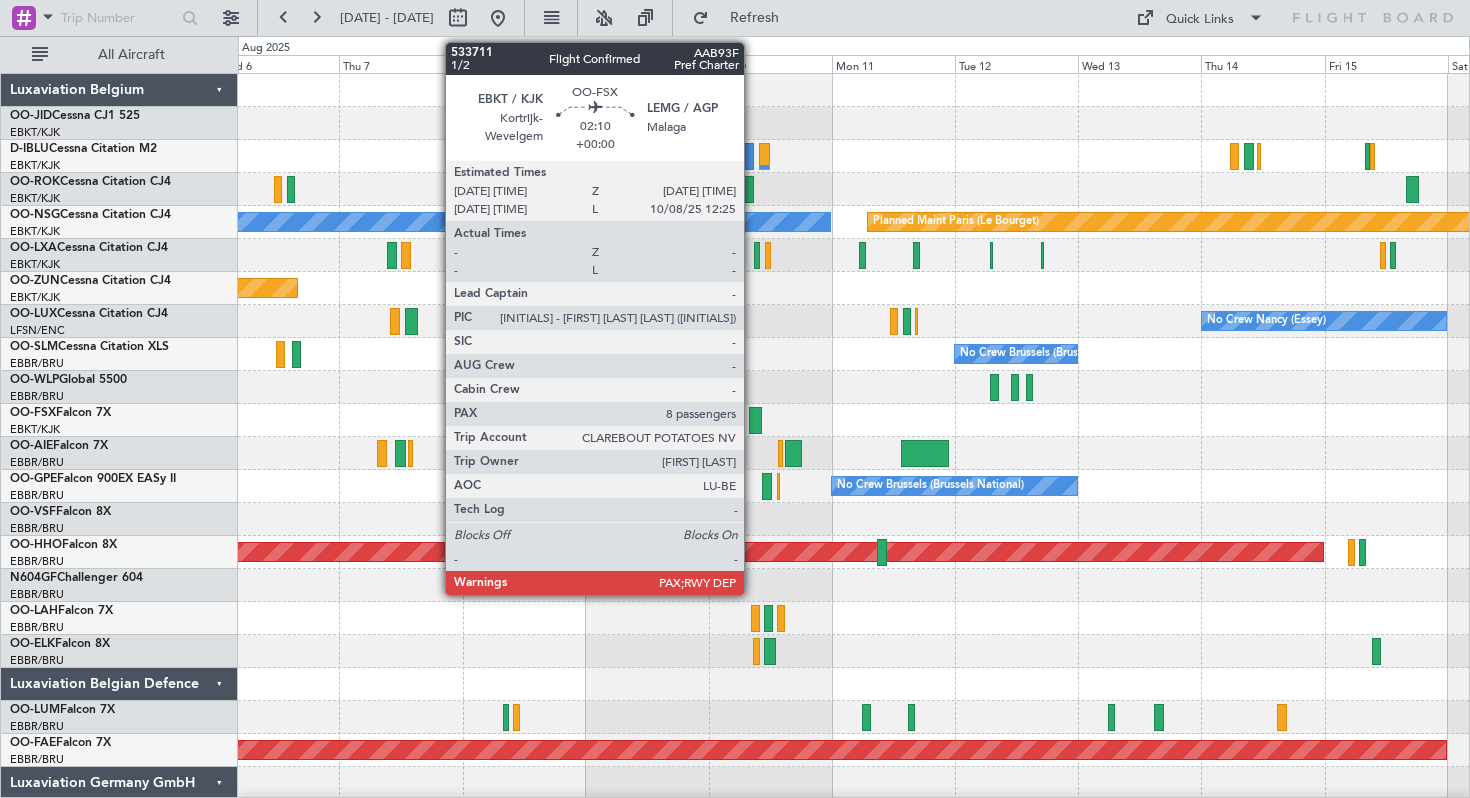 click 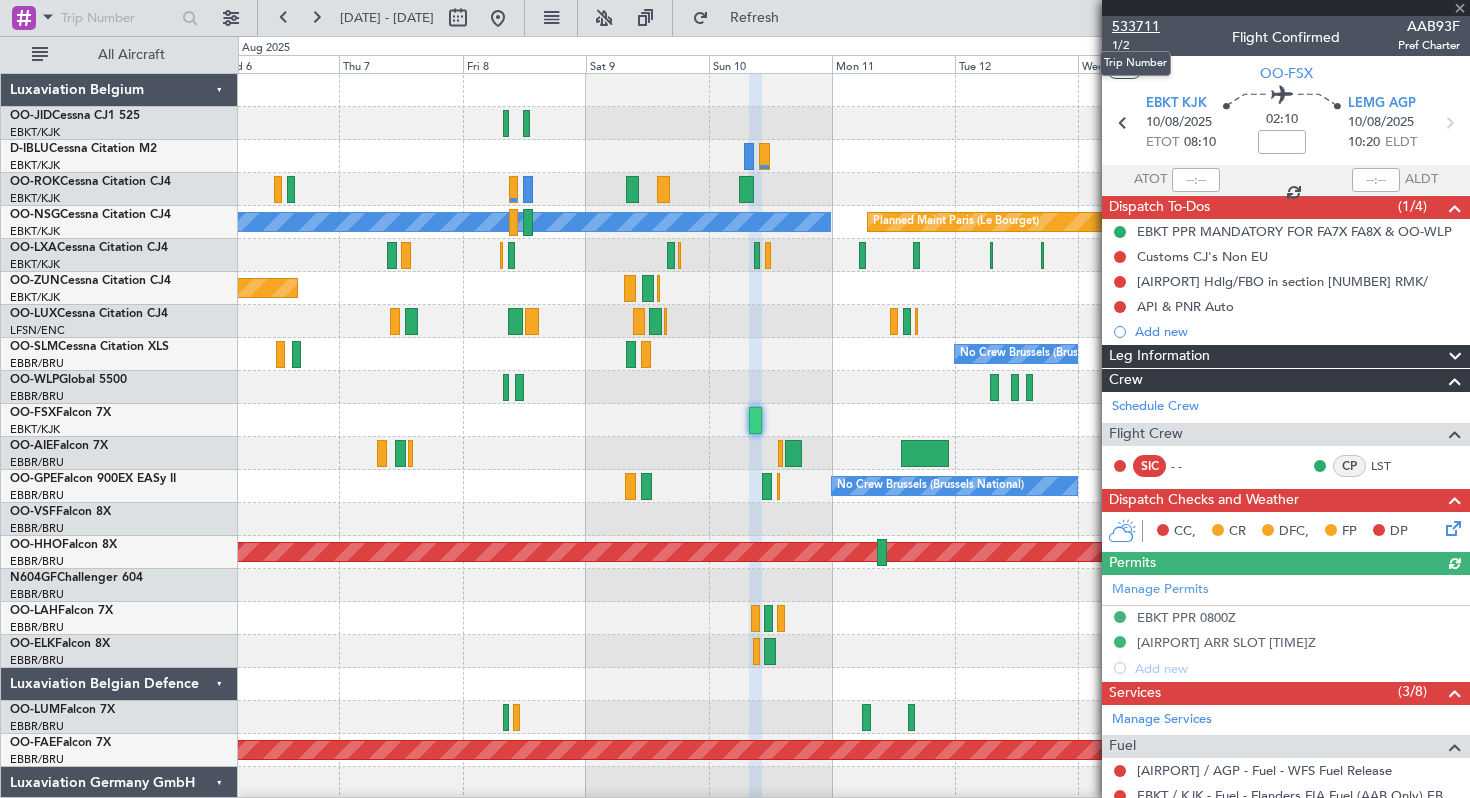 click on "533711" at bounding box center [1136, 26] 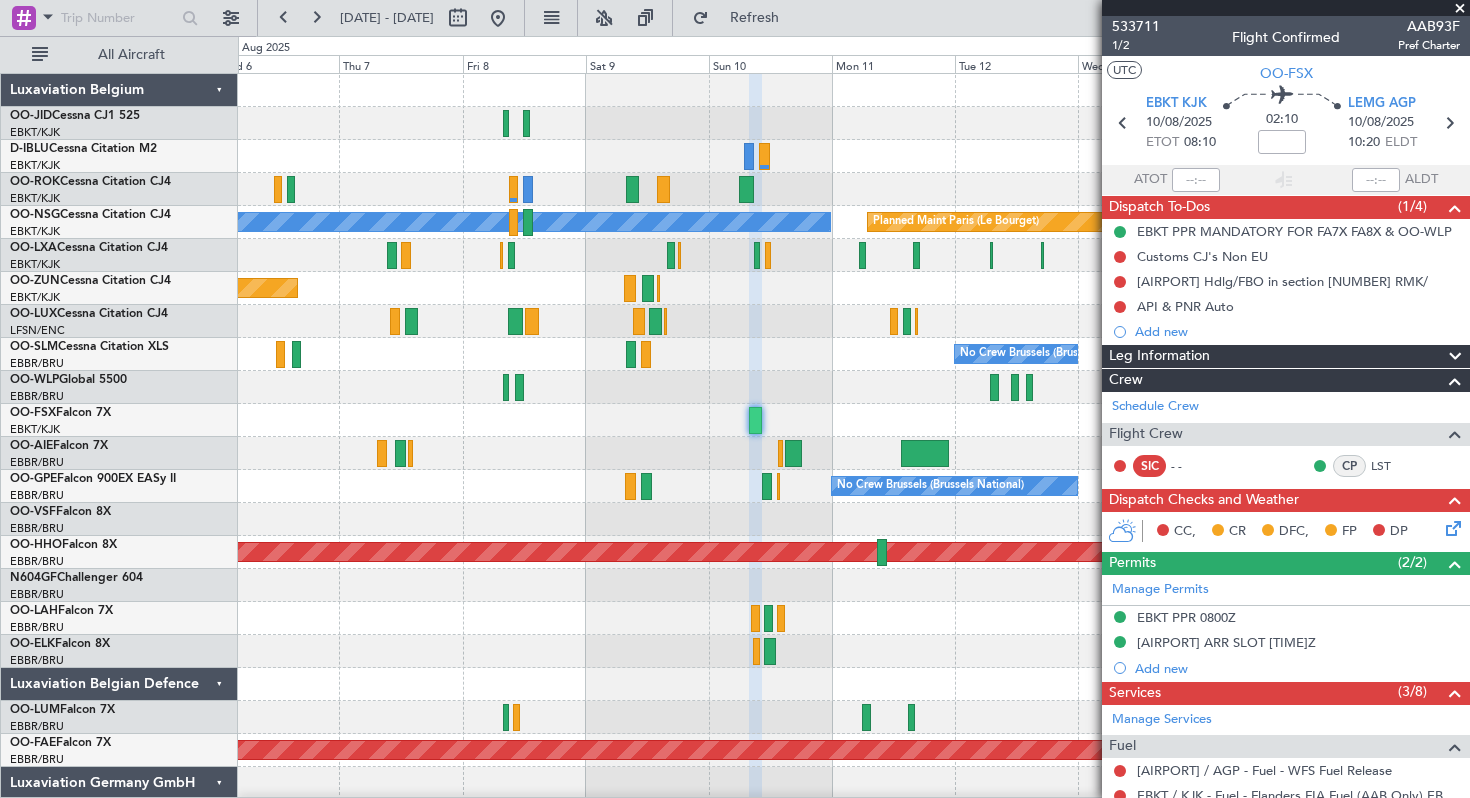 scroll, scrollTop: 133, scrollLeft: 0, axis: vertical 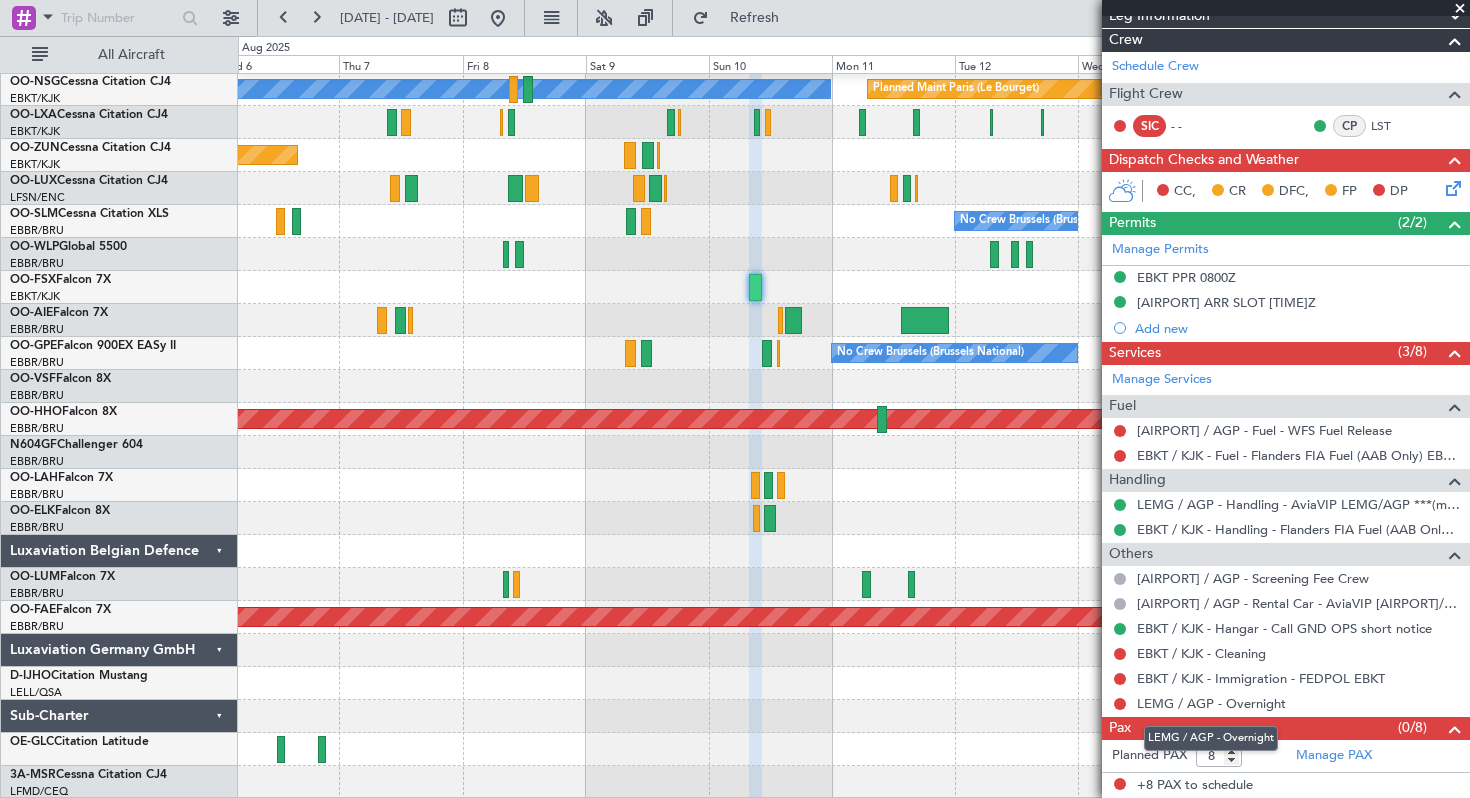 click on "LEMG / AGP - Overnight" at bounding box center (1211, 738) 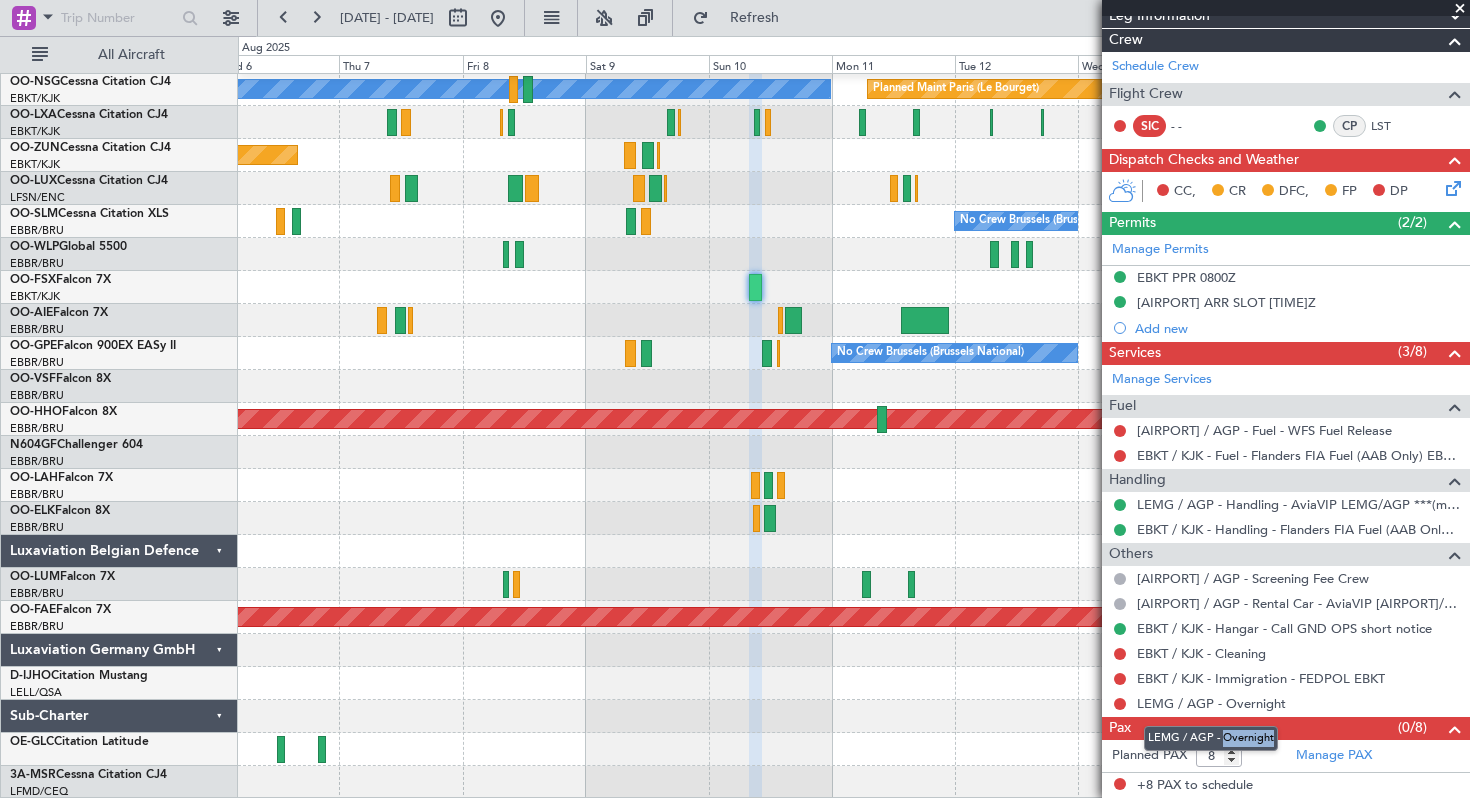 click on "LEMG / AGP - Overnight" at bounding box center (1211, 738) 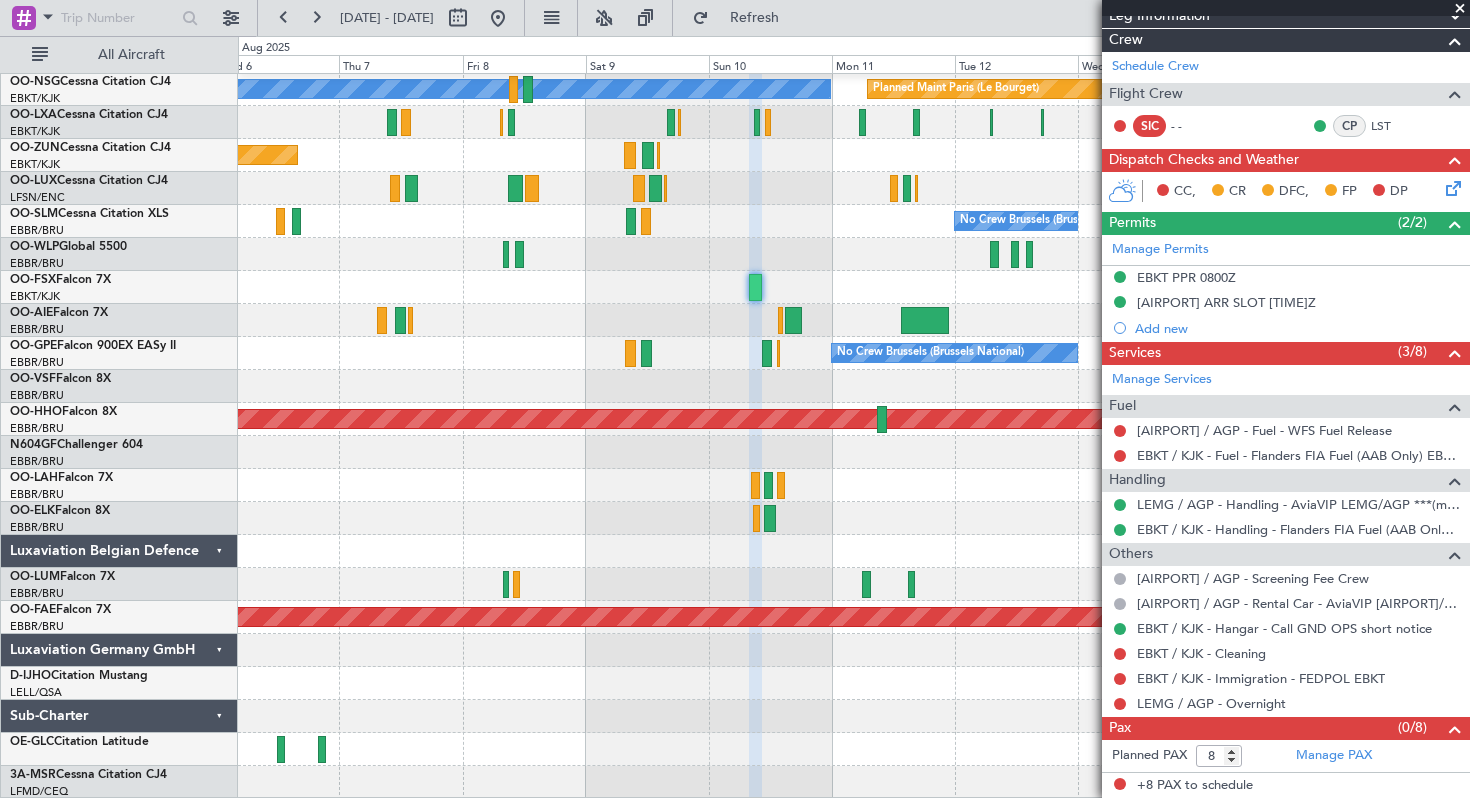 click at bounding box center [1460, 9] 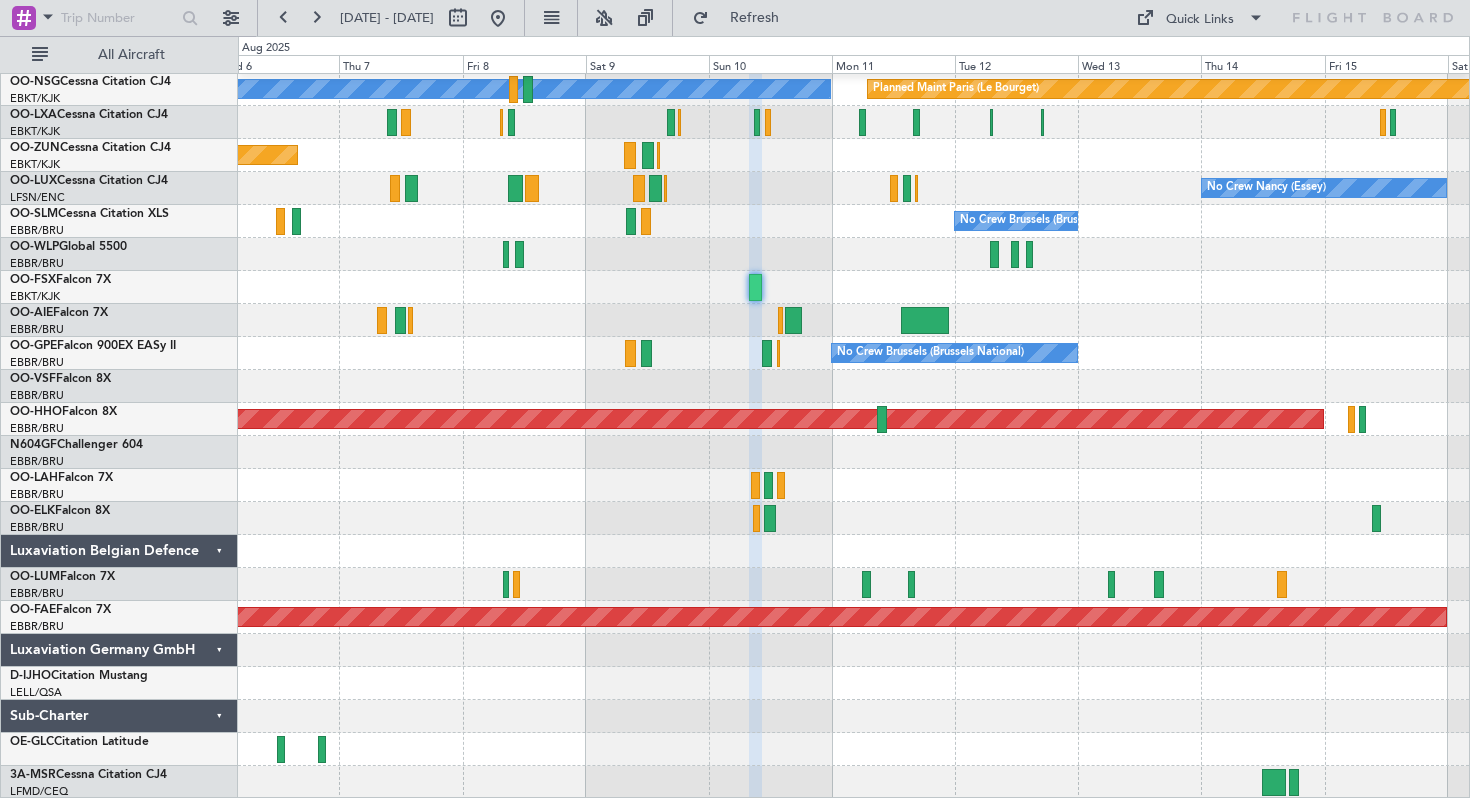 type on "0" 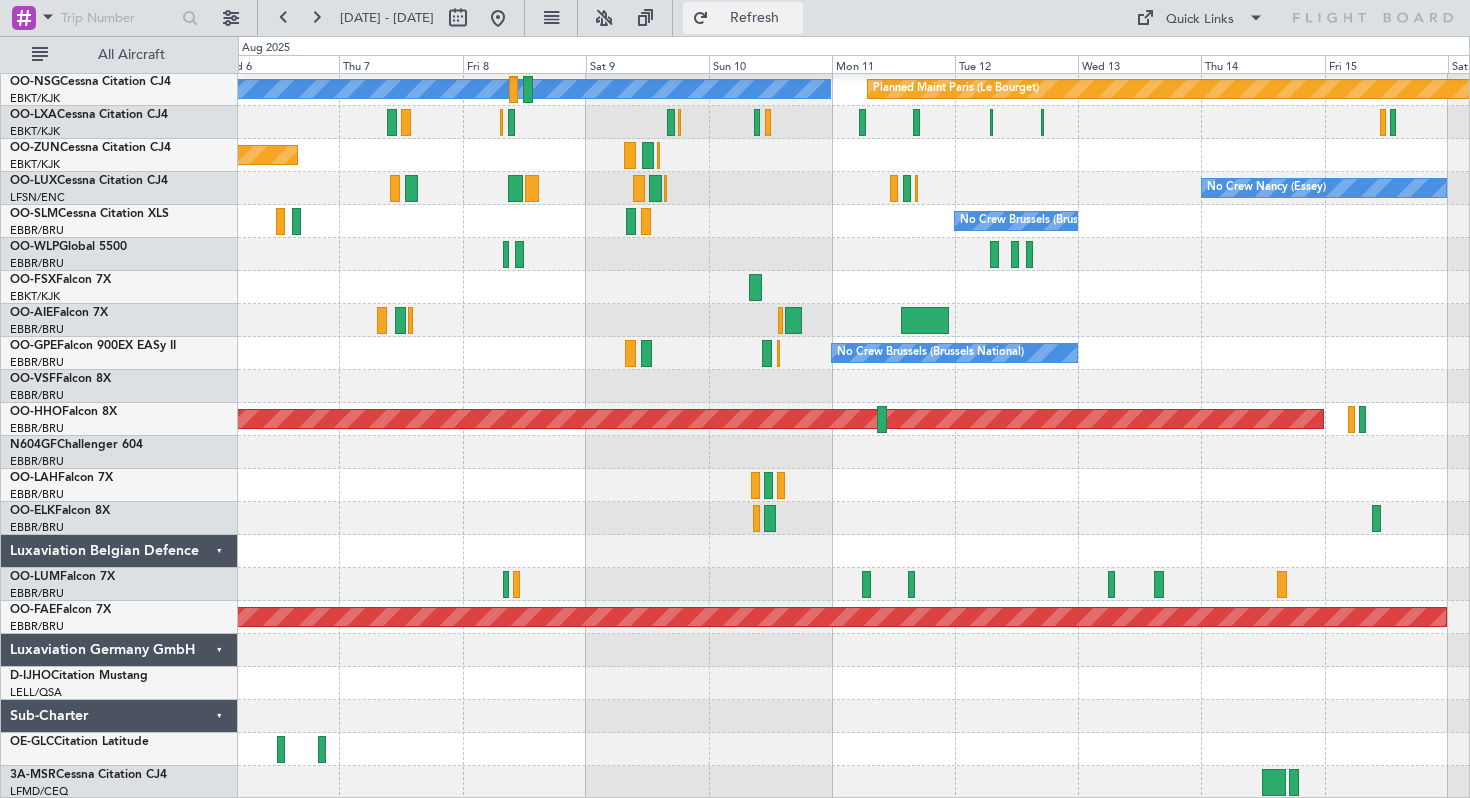click on "Refresh" 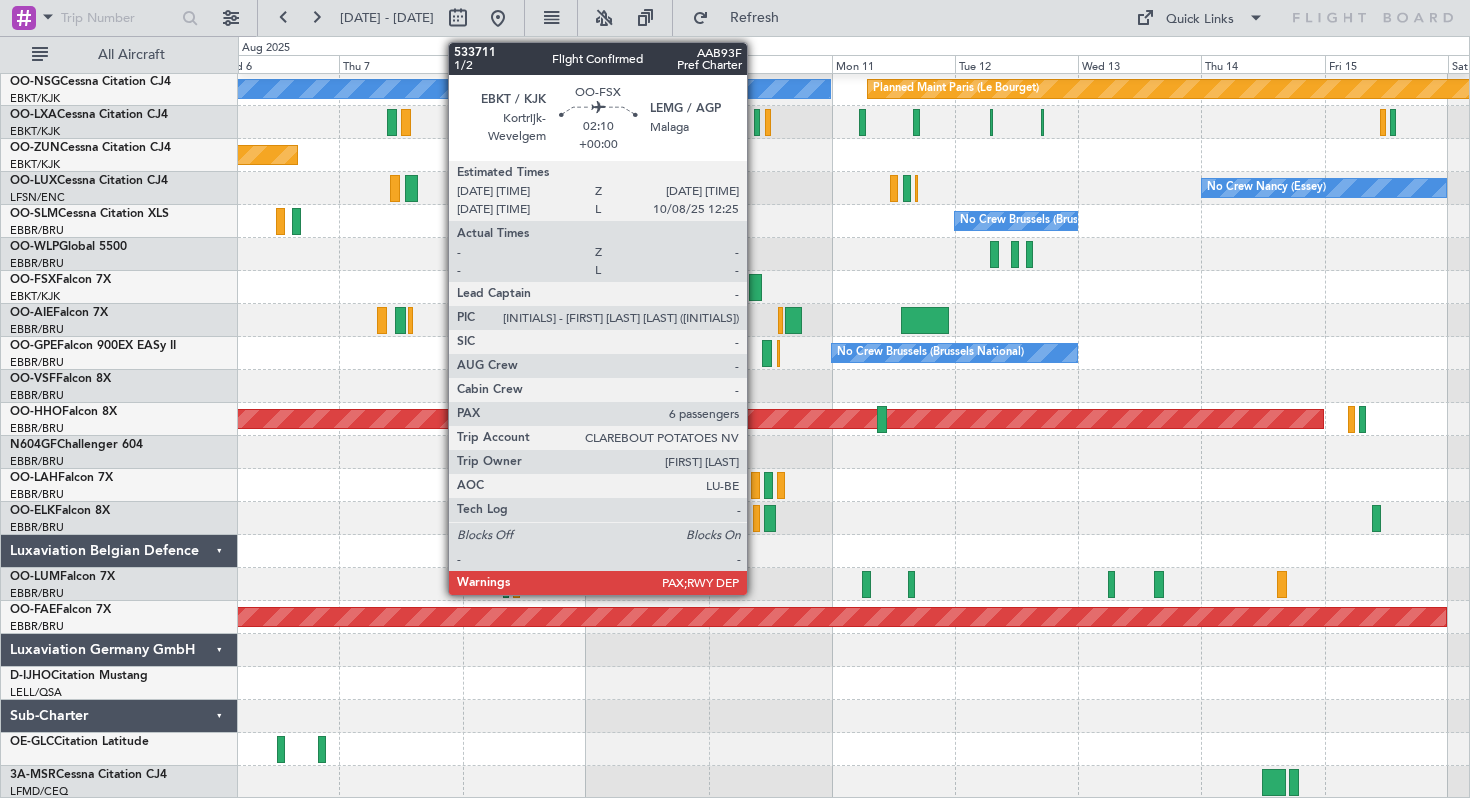 click 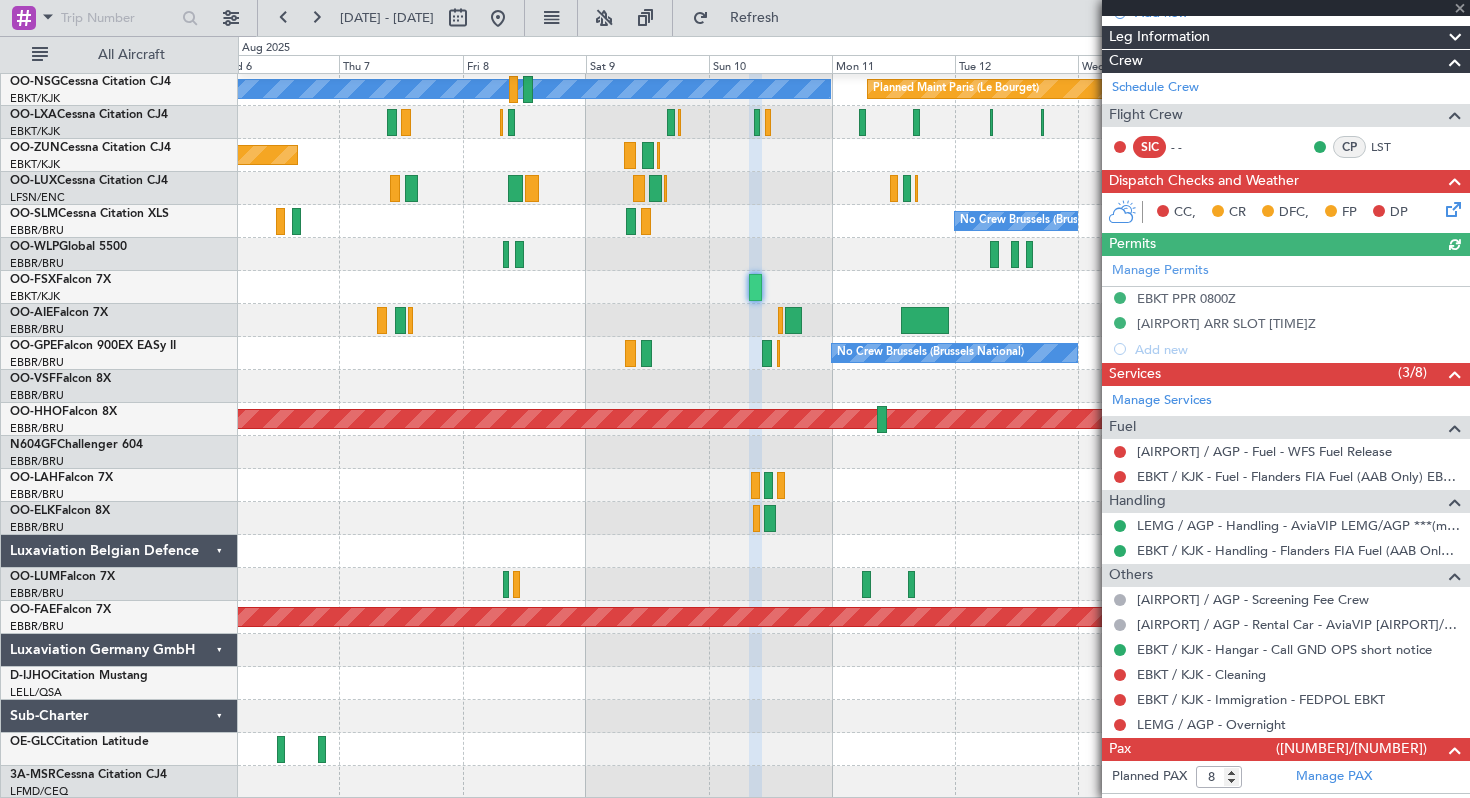 scroll, scrollTop: 610, scrollLeft: 0, axis: vertical 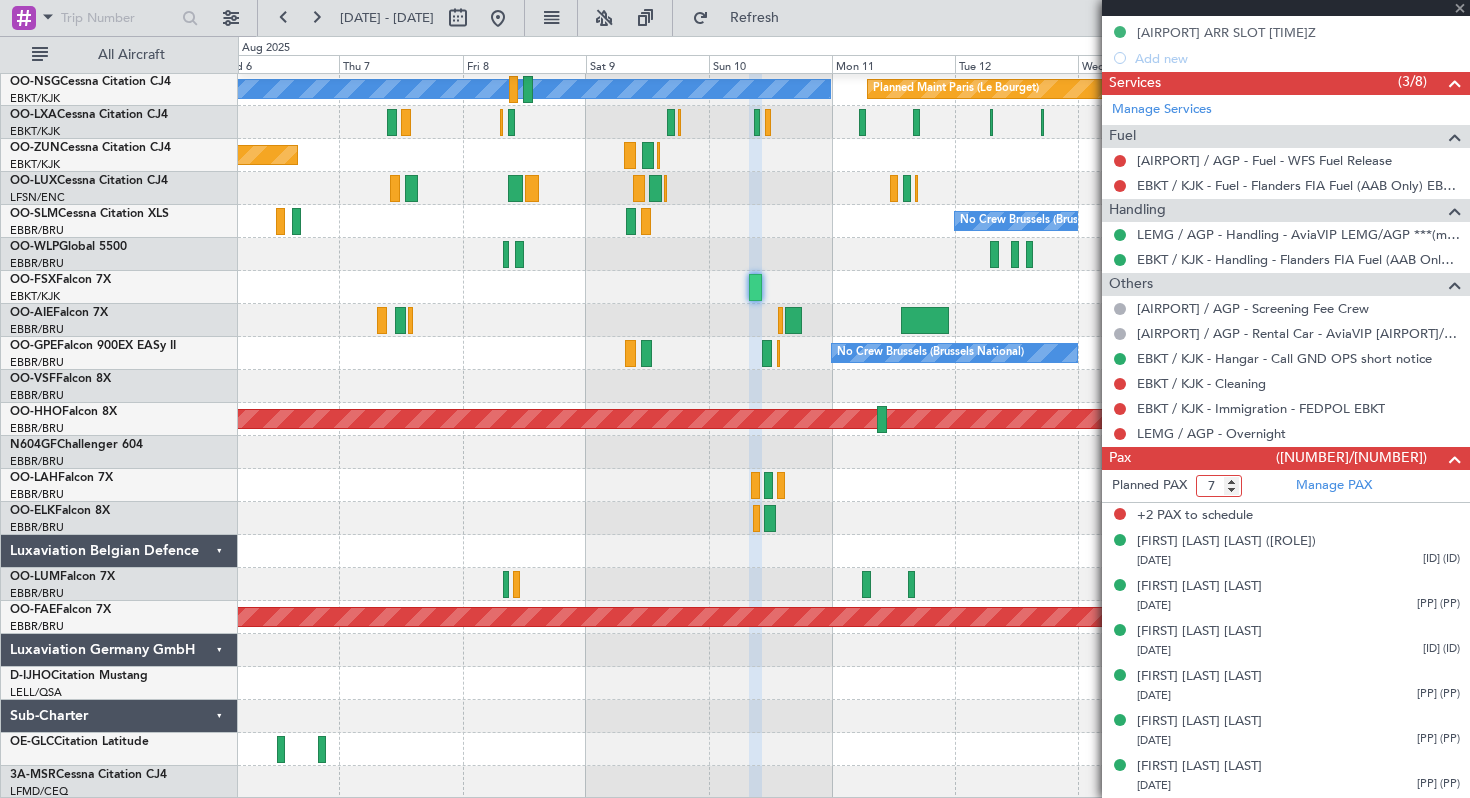 click on "7" at bounding box center [1219, 486] 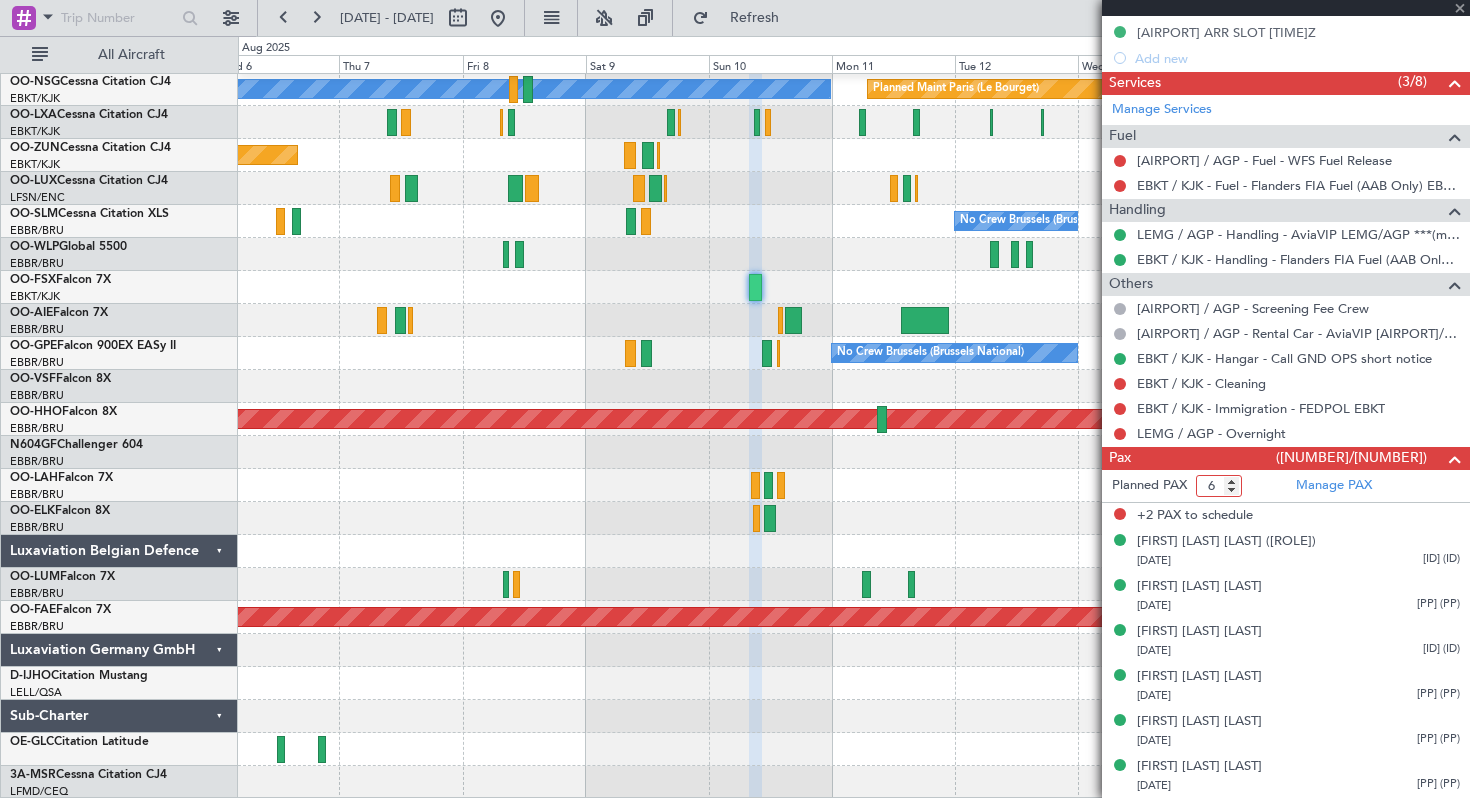 type on "6" 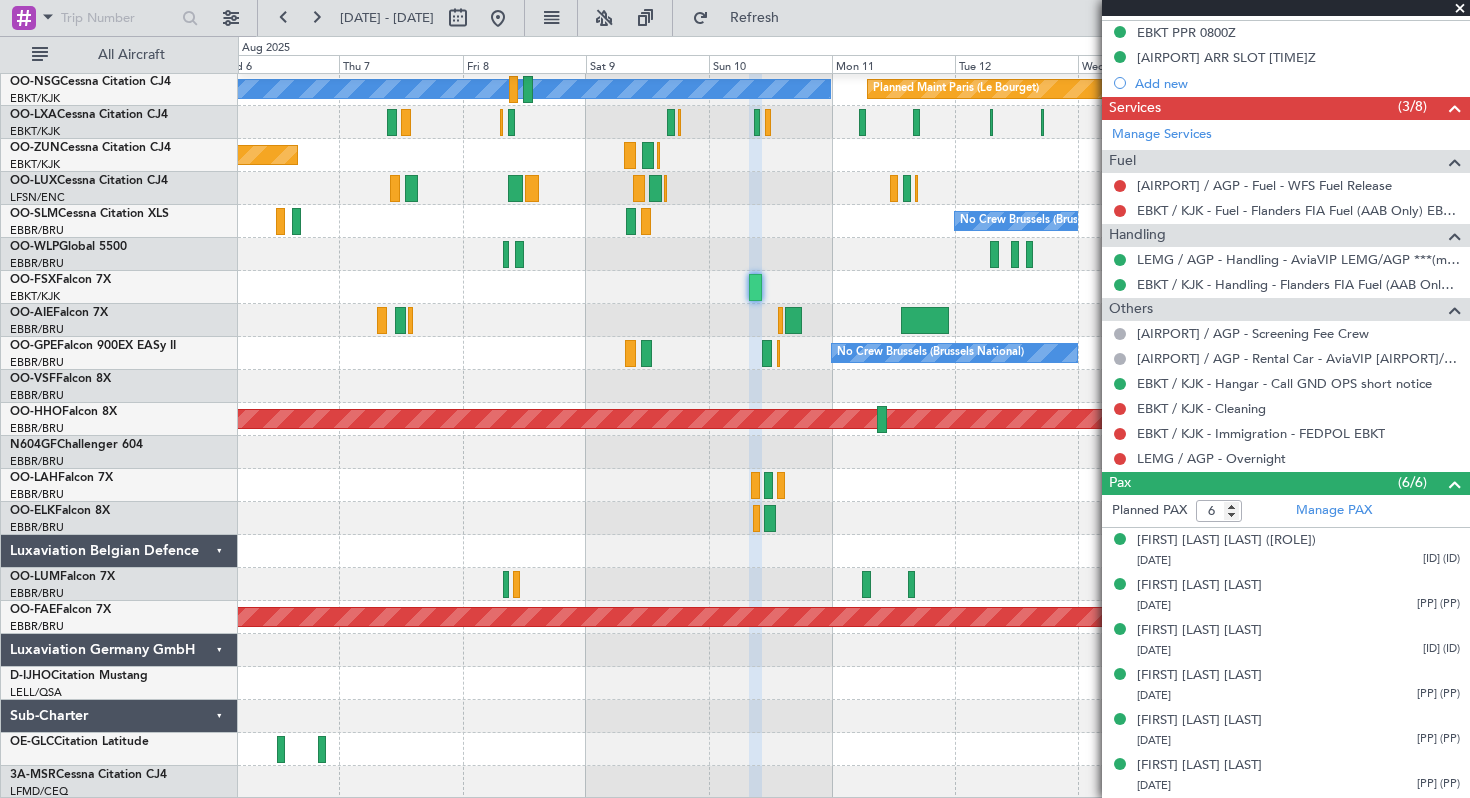 scroll, scrollTop: 584, scrollLeft: 0, axis: vertical 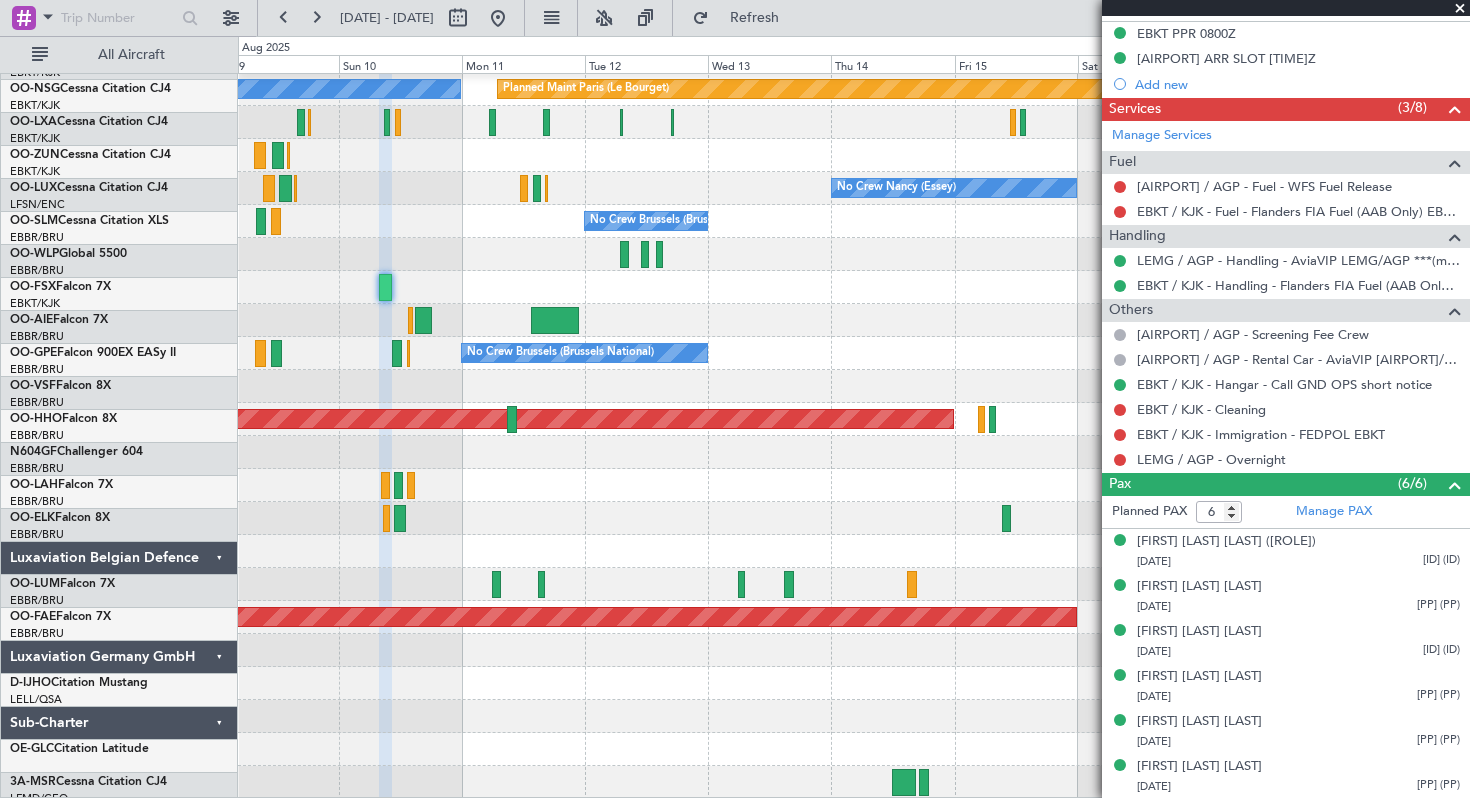 click 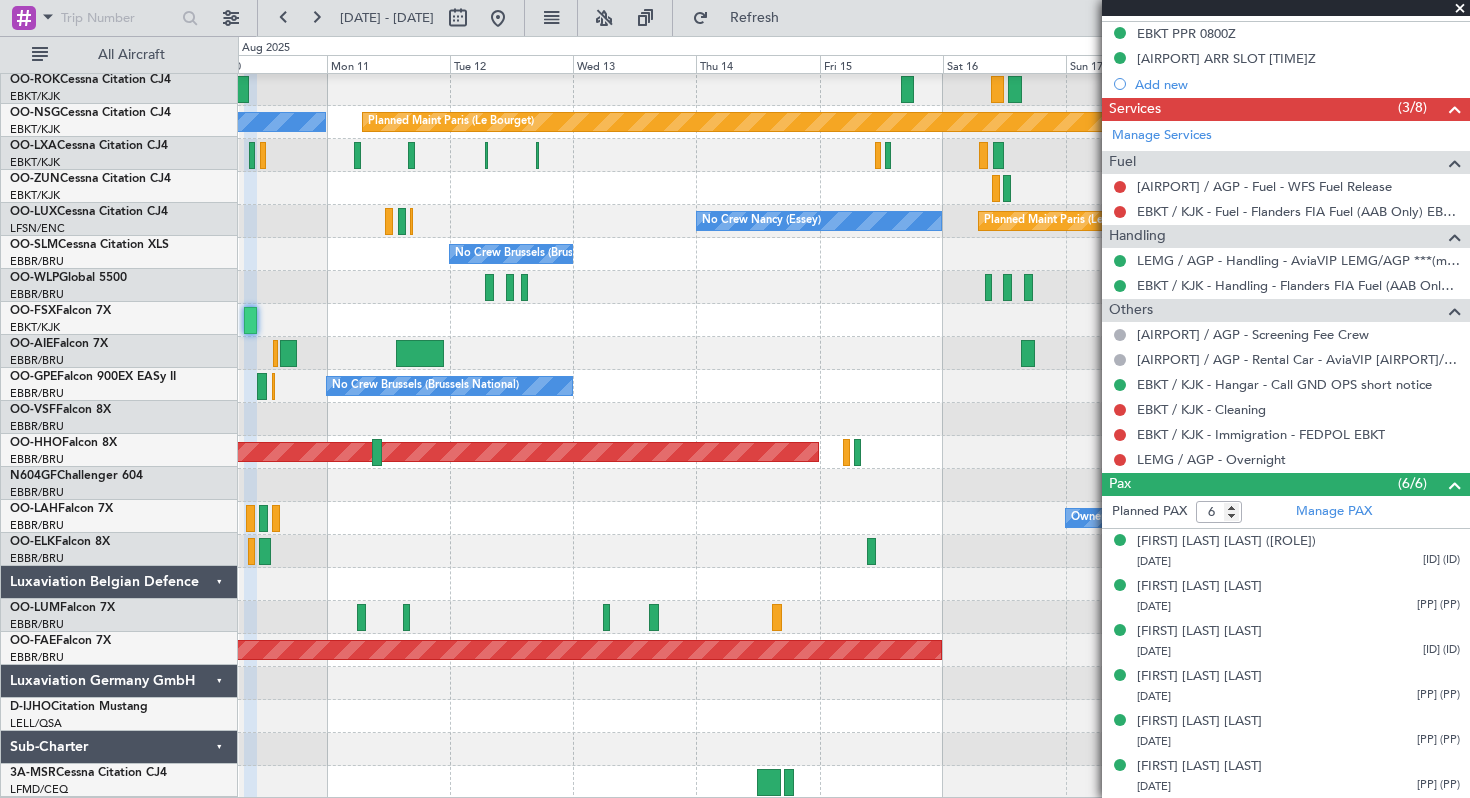 scroll, scrollTop: 100, scrollLeft: 0, axis: vertical 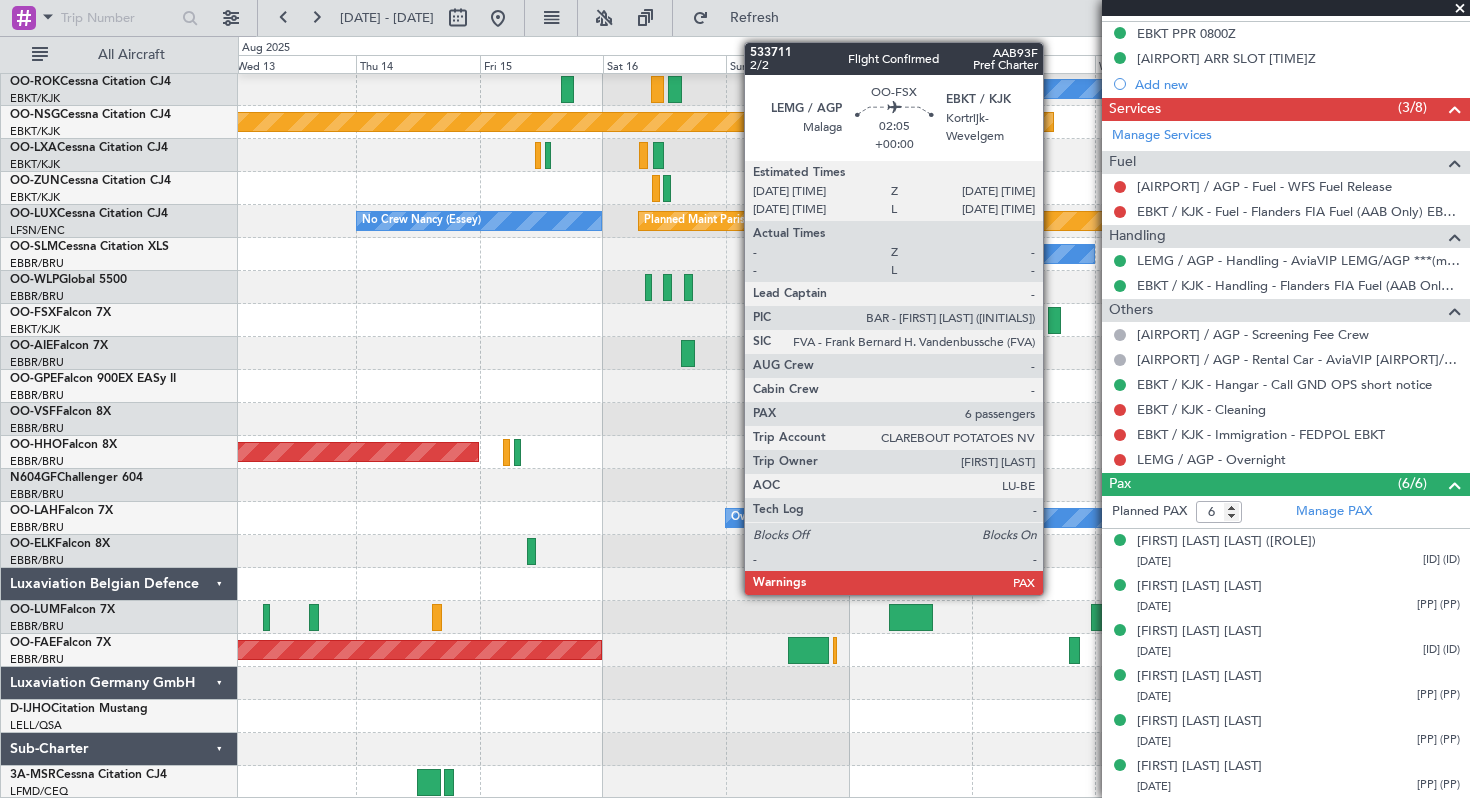 click 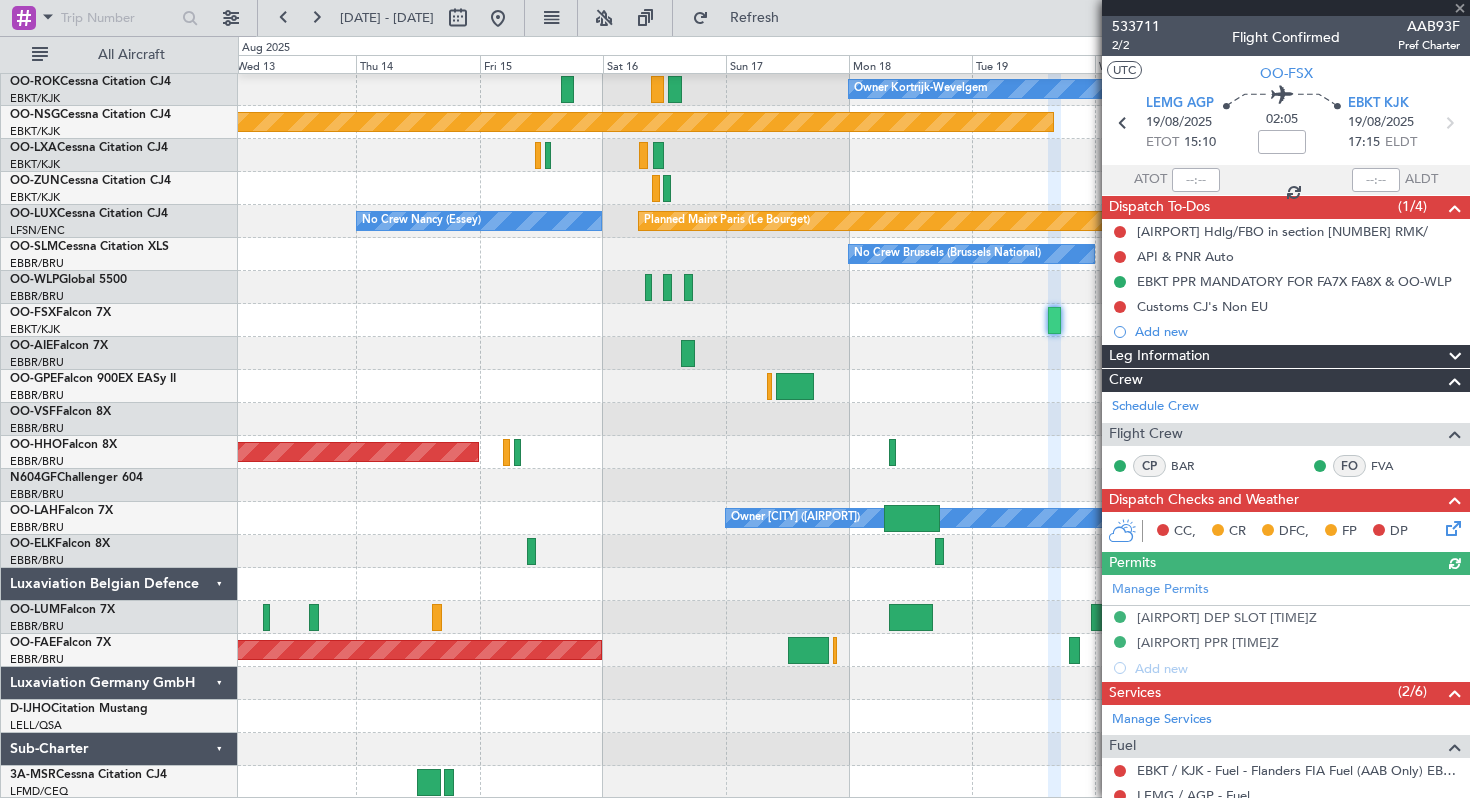 scroll, scrollTop: 560, scrollLeft: 0, axis: vertical 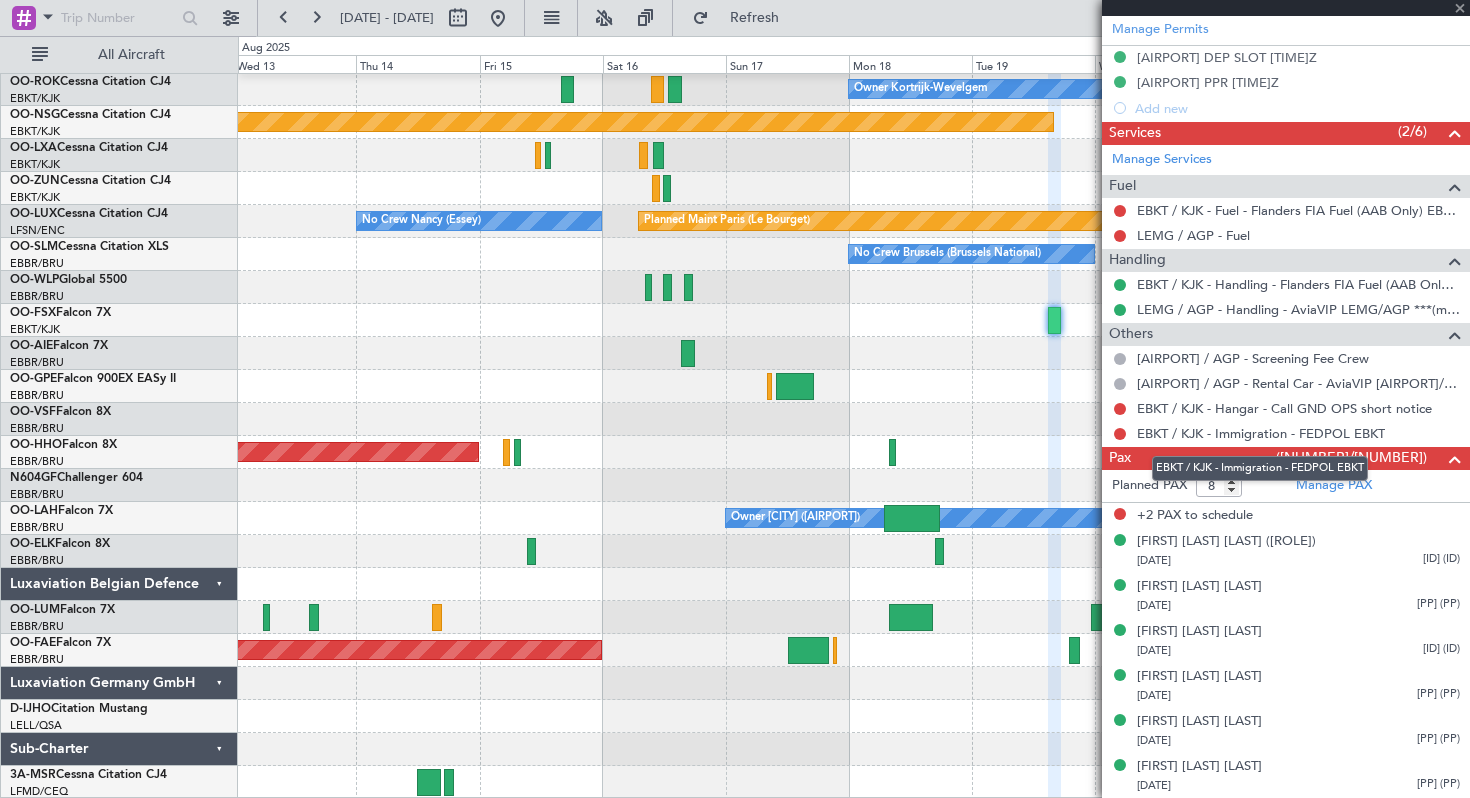 click on "EBKT / KJK - Immigration - FEDPOL EBKT" at bounding box center (1260, 468) 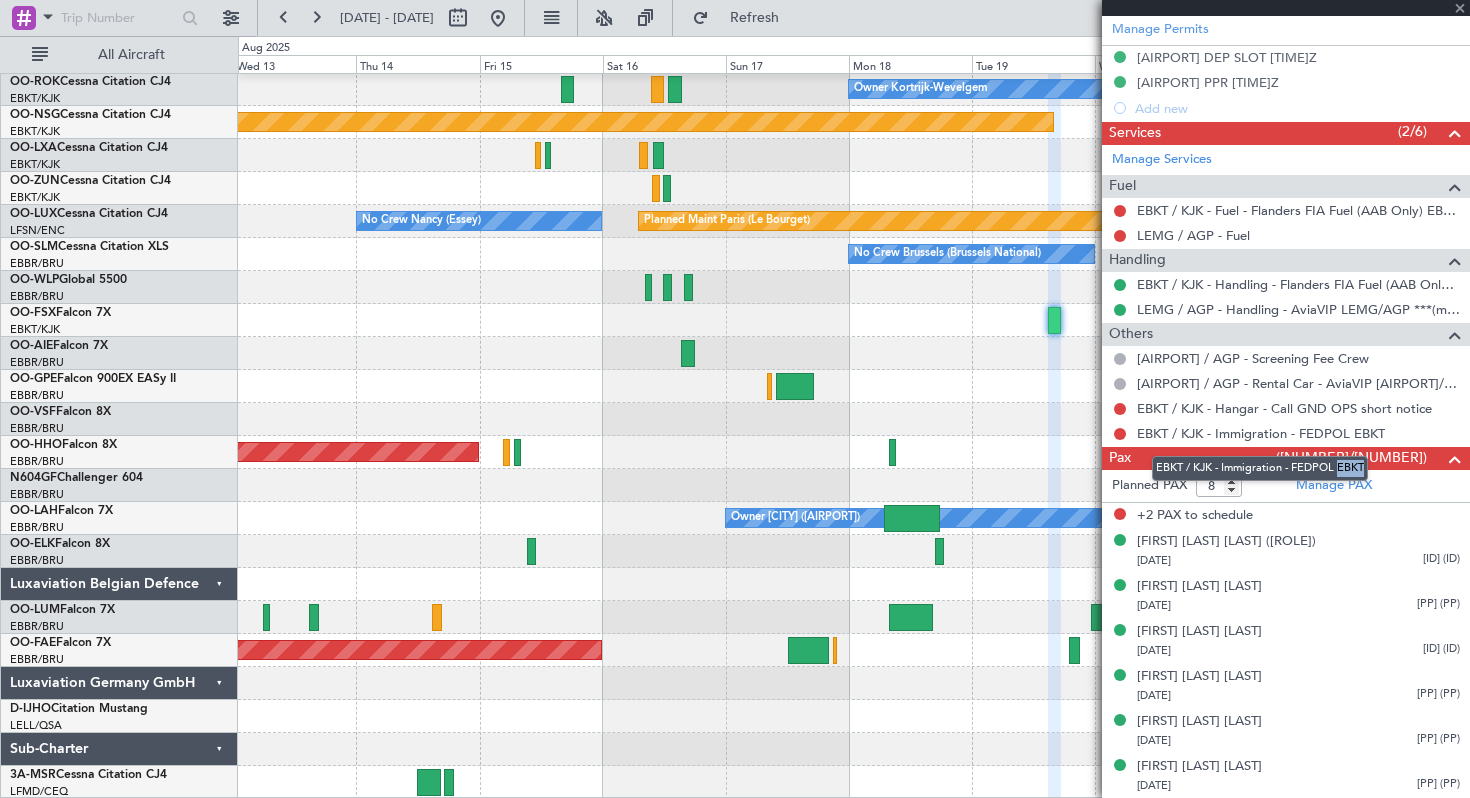 click on "EBKT / KJK - Immigration - FEDPOL EBKT" at bounding box center (1260, 468) 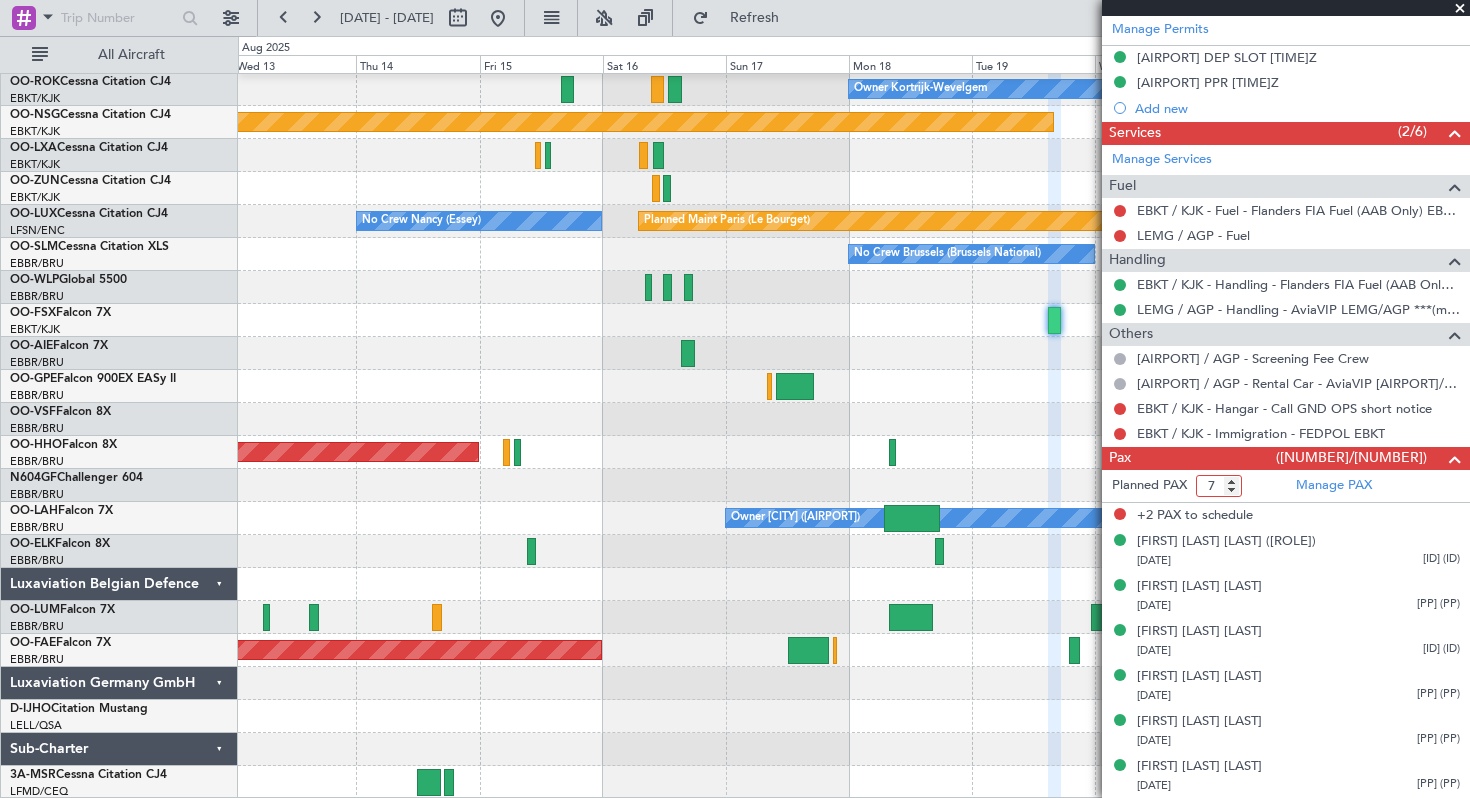 click on "7" at bounding box center [1219, 486] 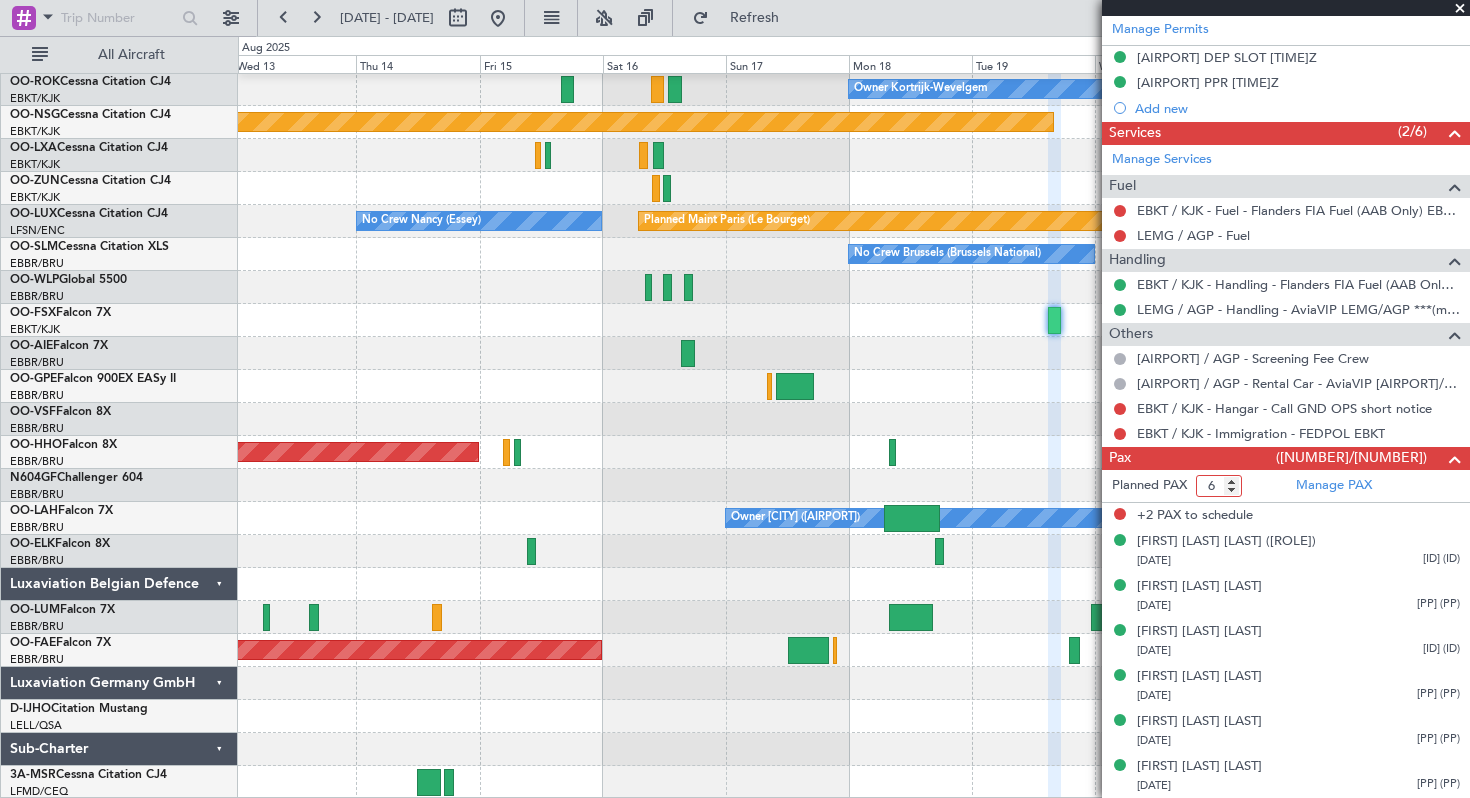 type on "6" 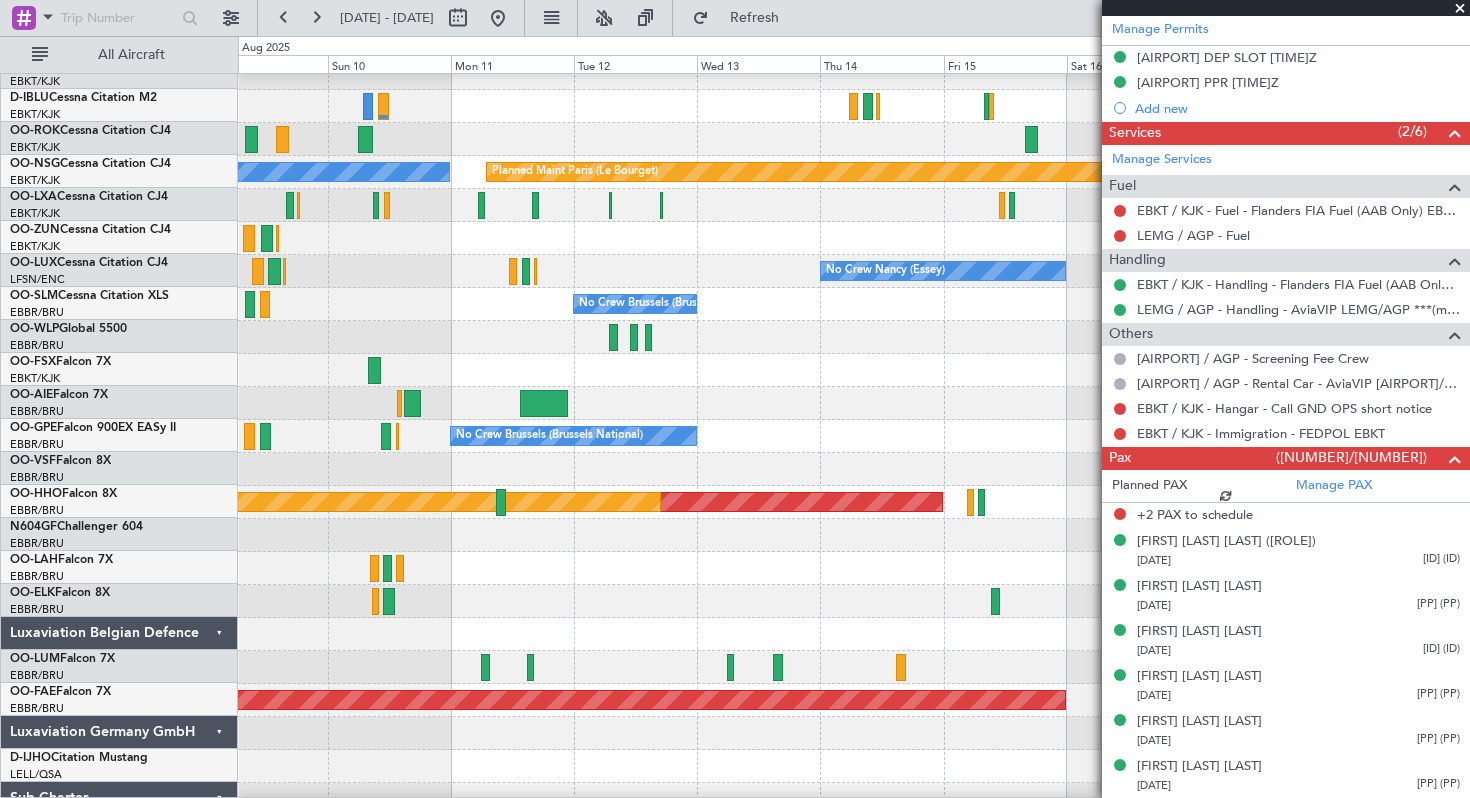 click 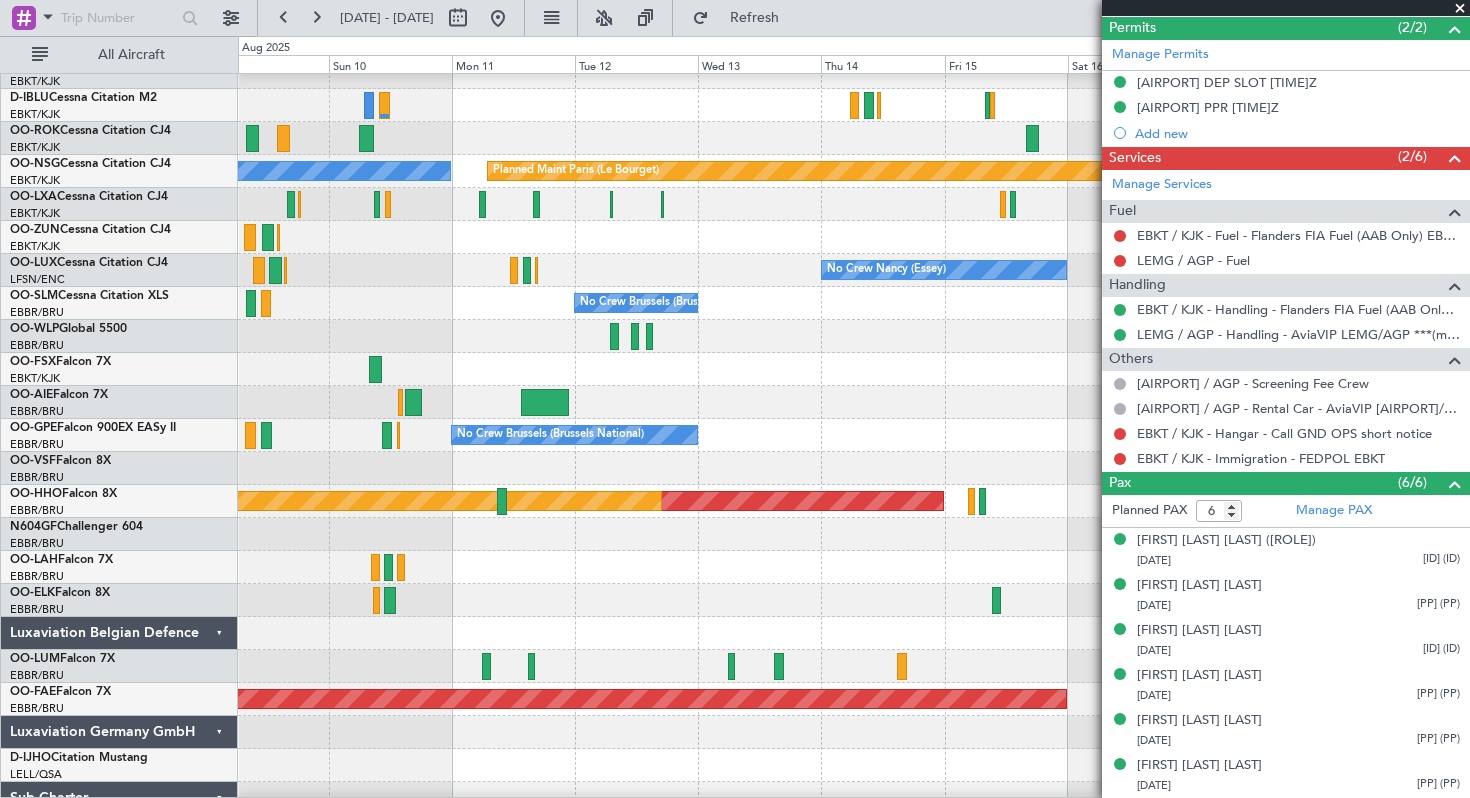 scroll, scrollTop: 534, scrollLeft: 0, axis: vertical 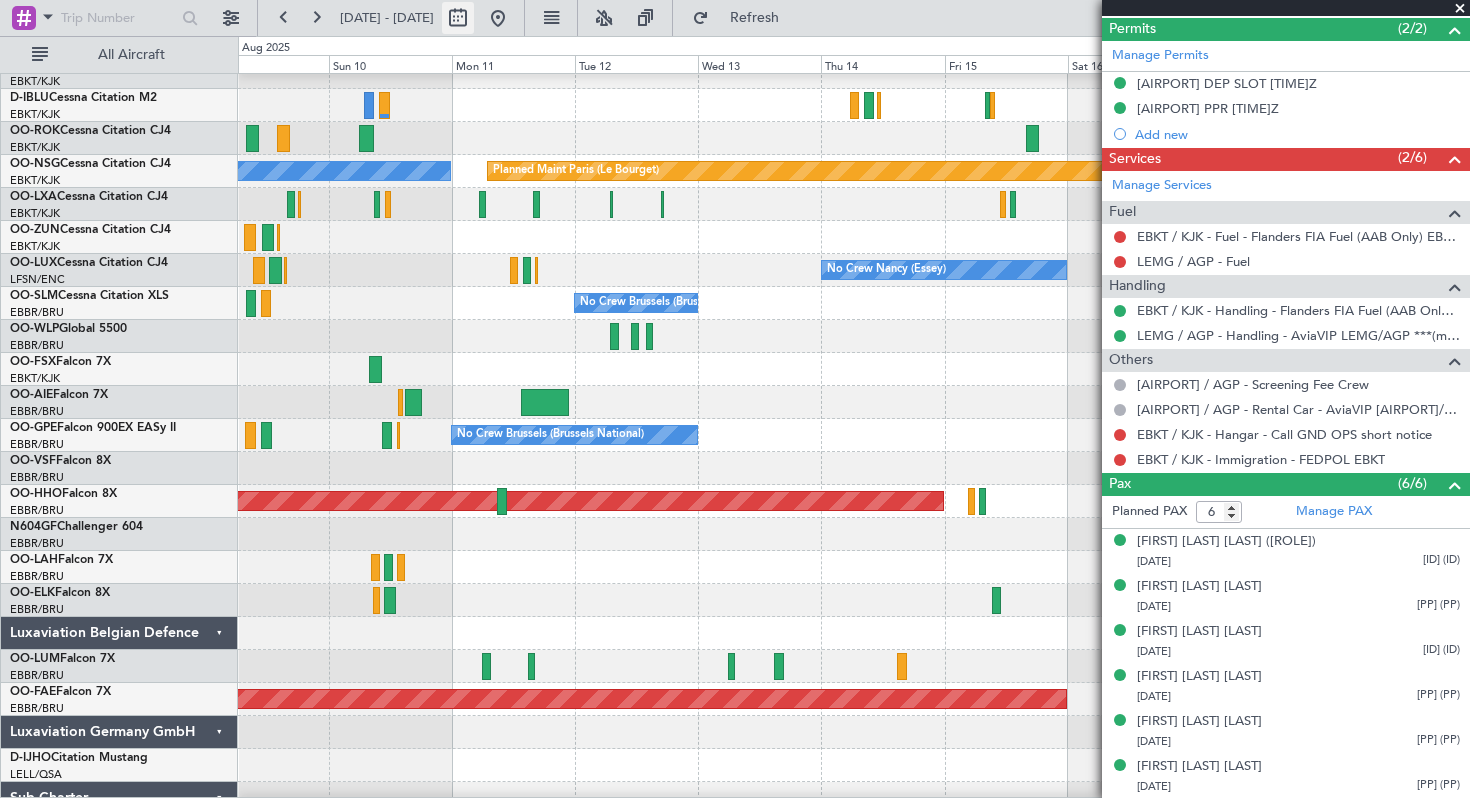 click at bounding box center [458, 18] 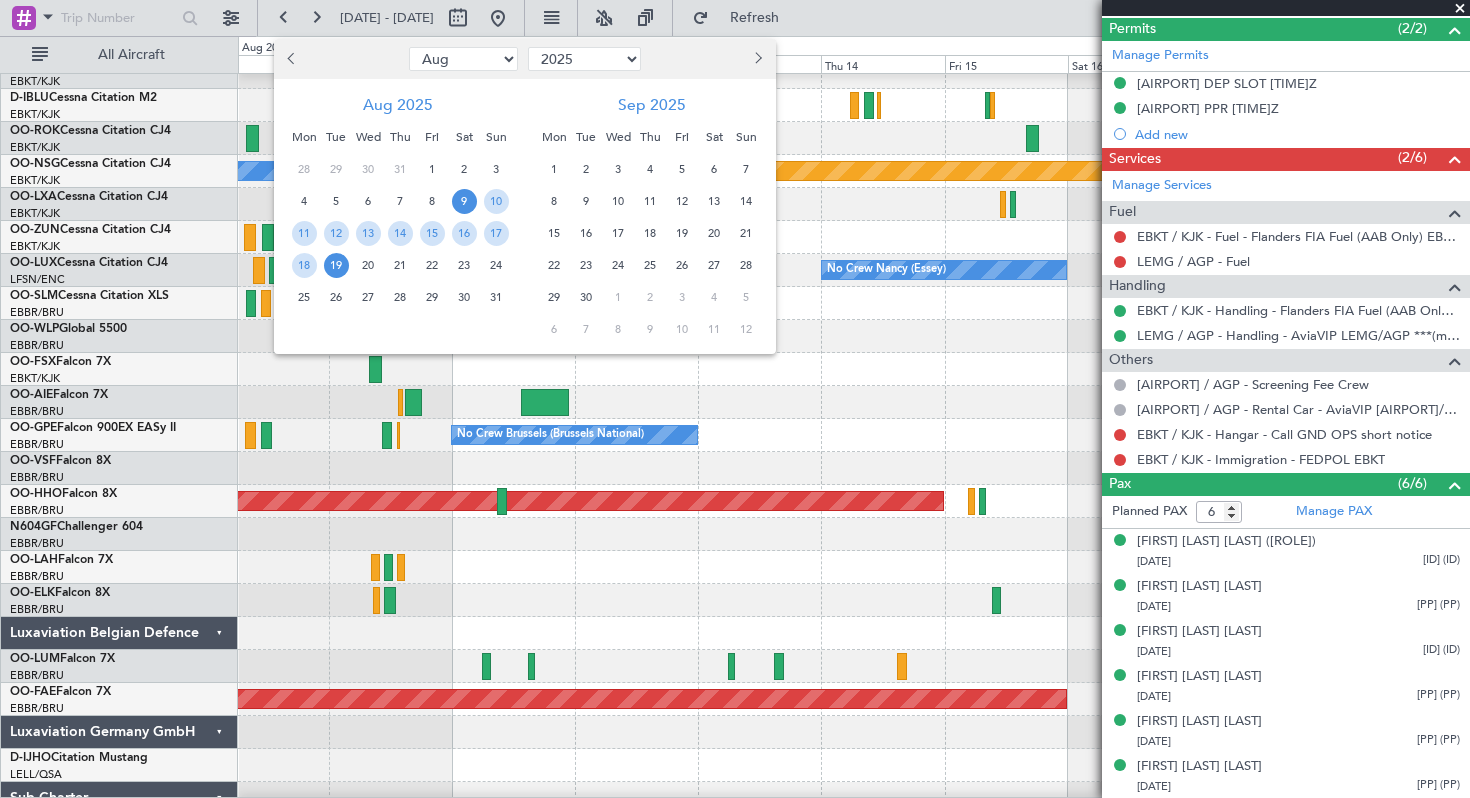 click on "[YEAR] [YEAR] [YEAR] [YEAR] [YEAR] [YEAR] [YEAR] [YEAR] [YEAR] [YEAR] [YEAR] [YEAR] [YEAR] [YEAR] [YEAR] [YEAR] [YEAR] [YEAR] [YEAR] [YEAR]" at bounding box center (585, 59) 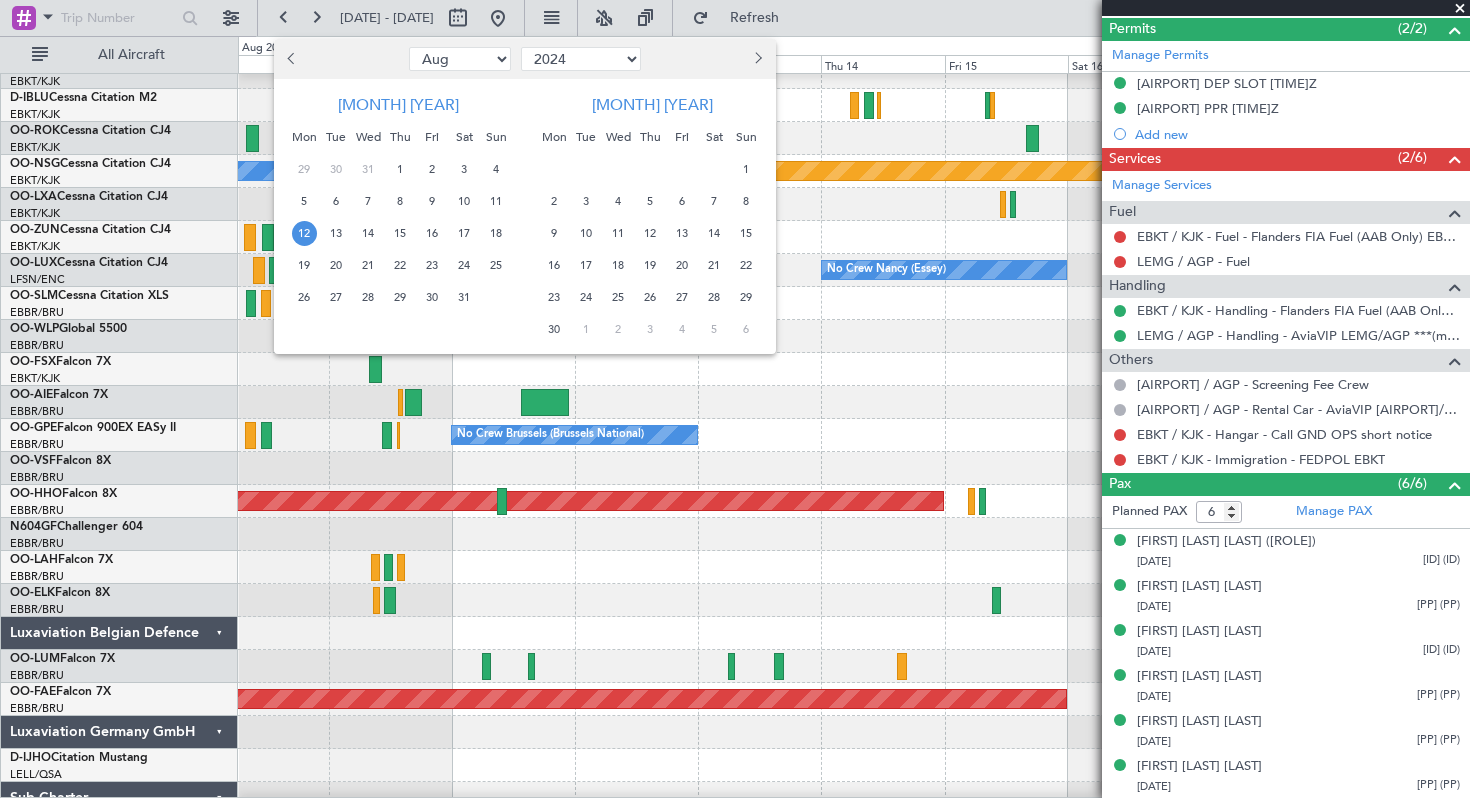 click on "12" at bounding box center (304, 233) 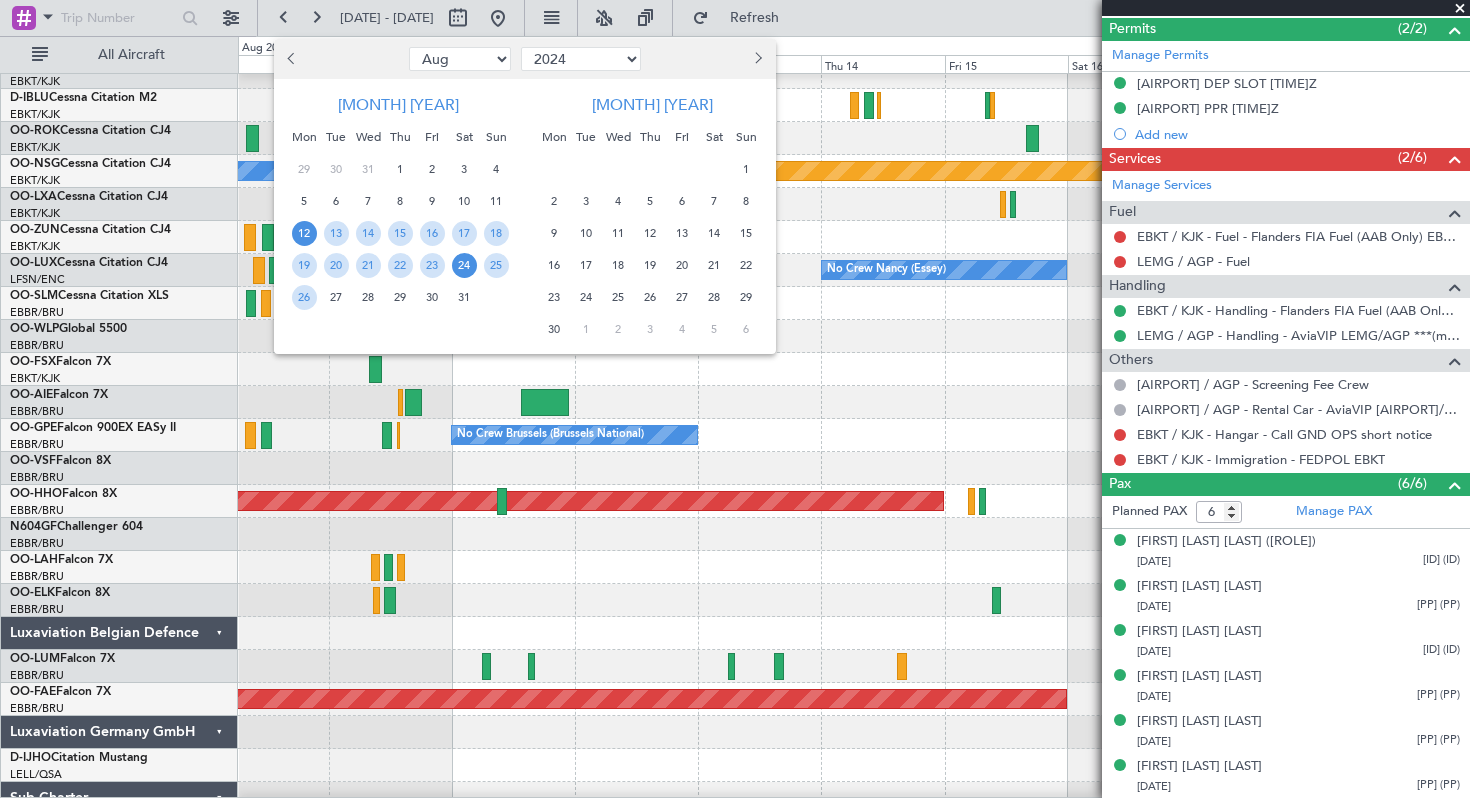 click on "24" at bounding box center (464, 265) 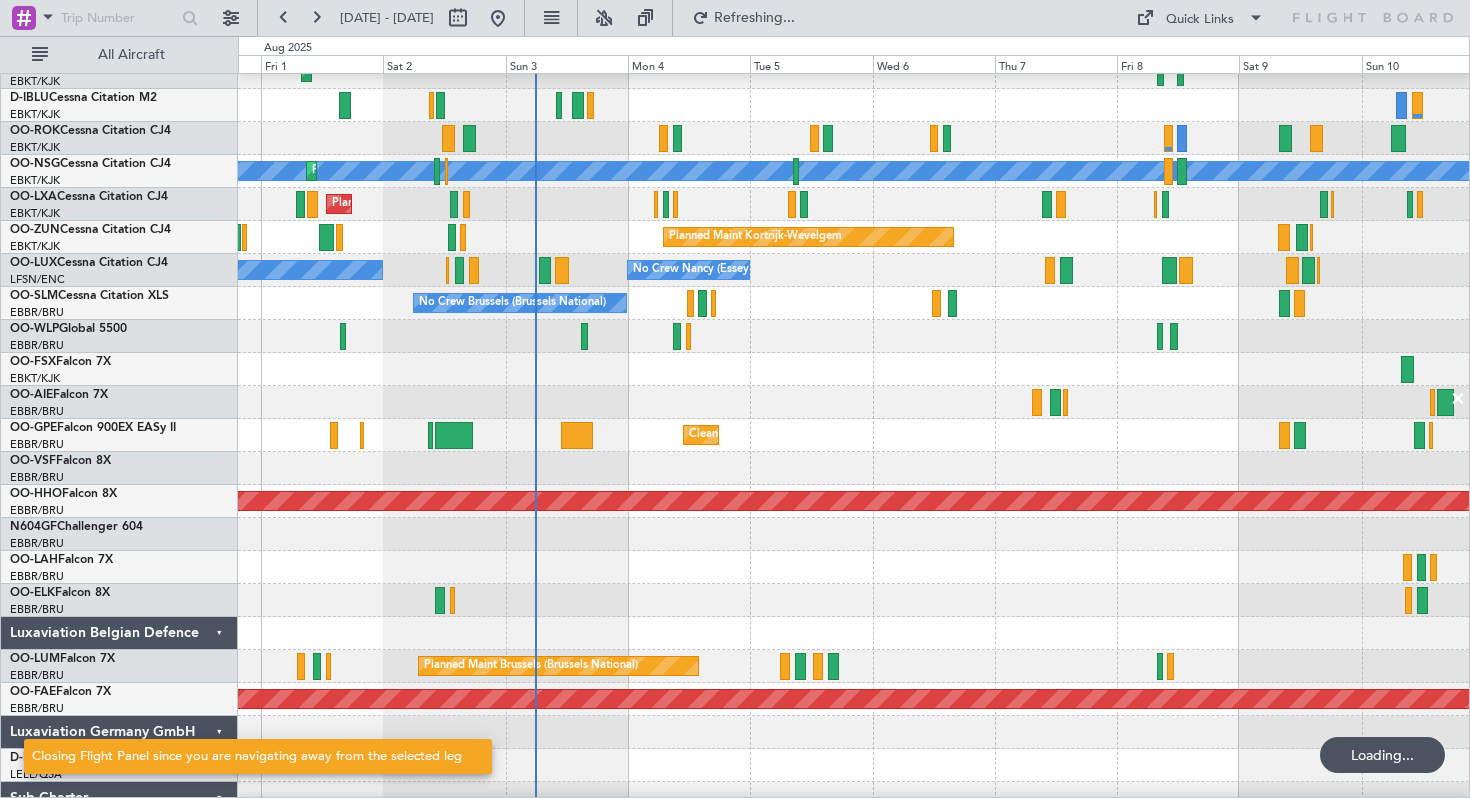 scroll, scrollTop: 0, scrollLeft: 0, axis: both 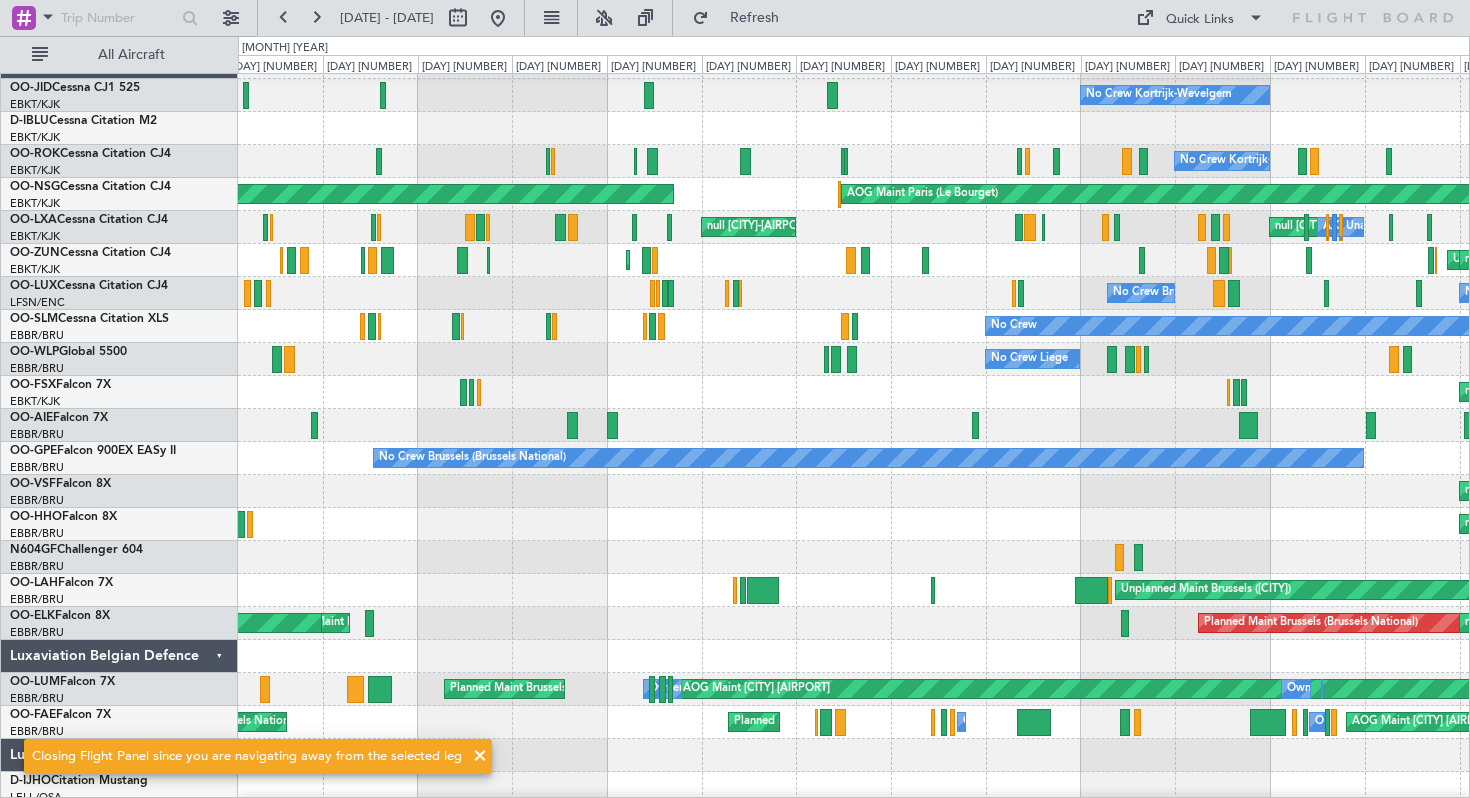 click on "null [CITY]-[AIRPORT]
null [CITY]-[AIRPORT]
Planned Maint [CITY]-[AIRPORT]" 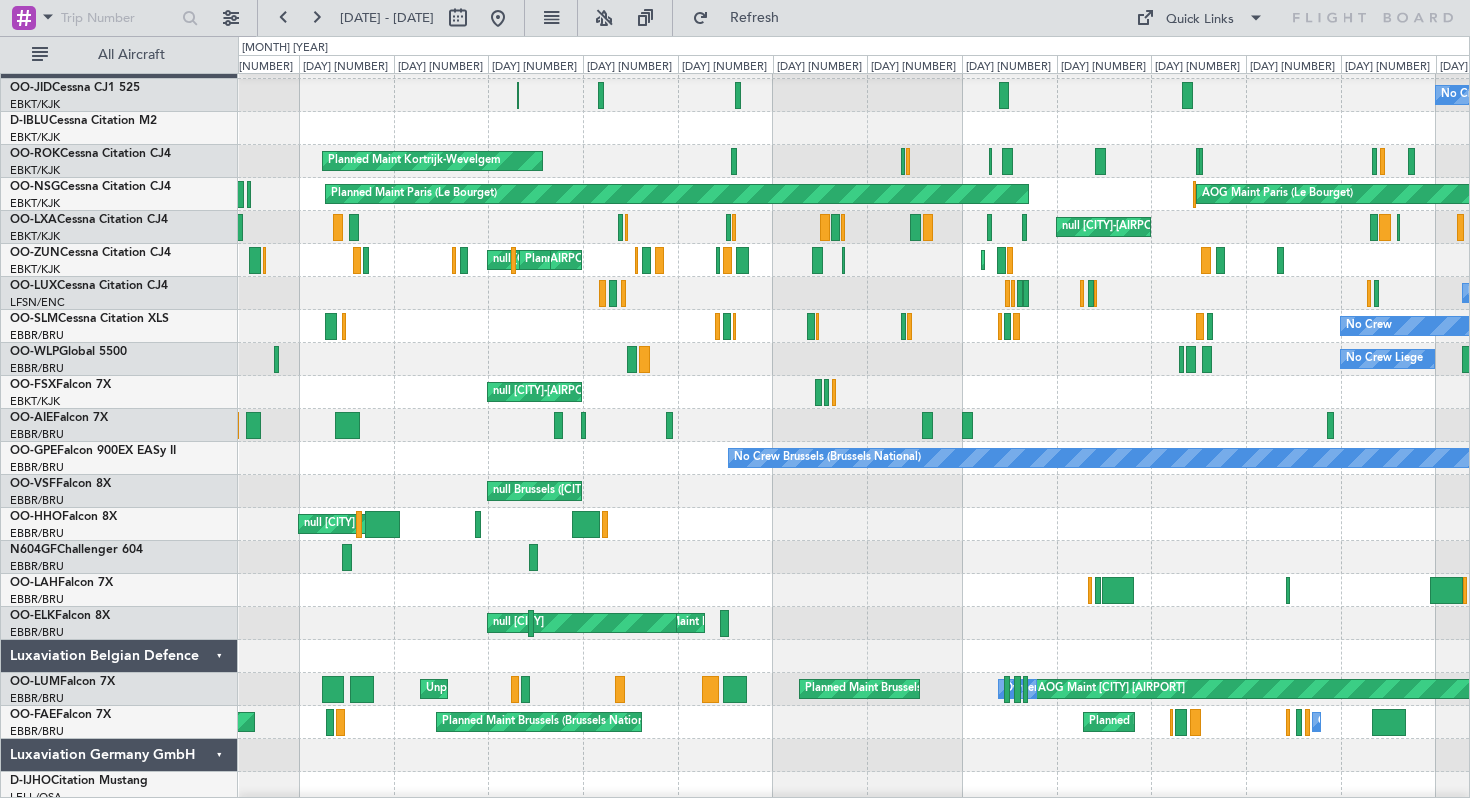 click on "null [CITY]
[CODE] [CITY]" 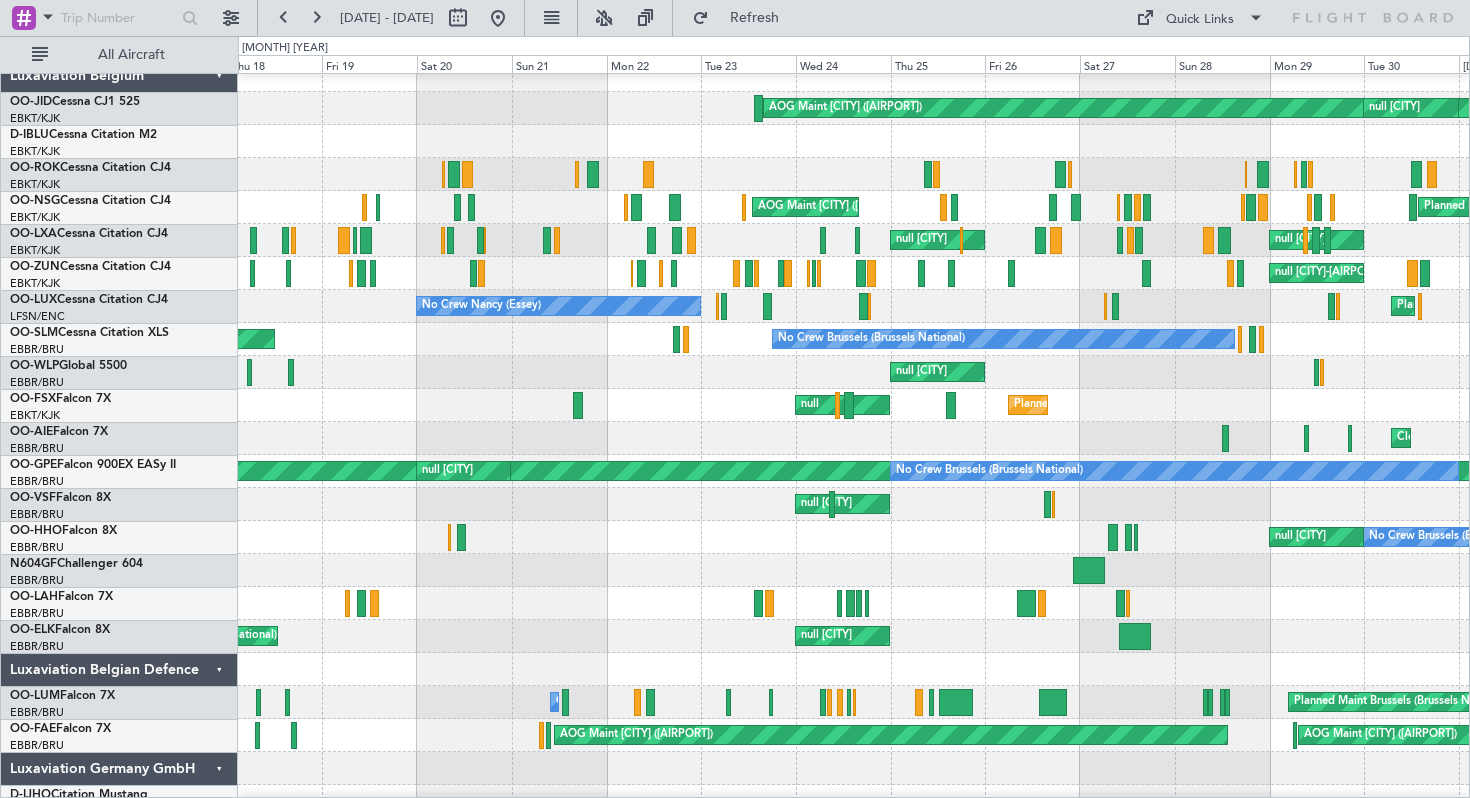 scroll, scrollTop: 16, scrollLeft: 0, axis: vertical 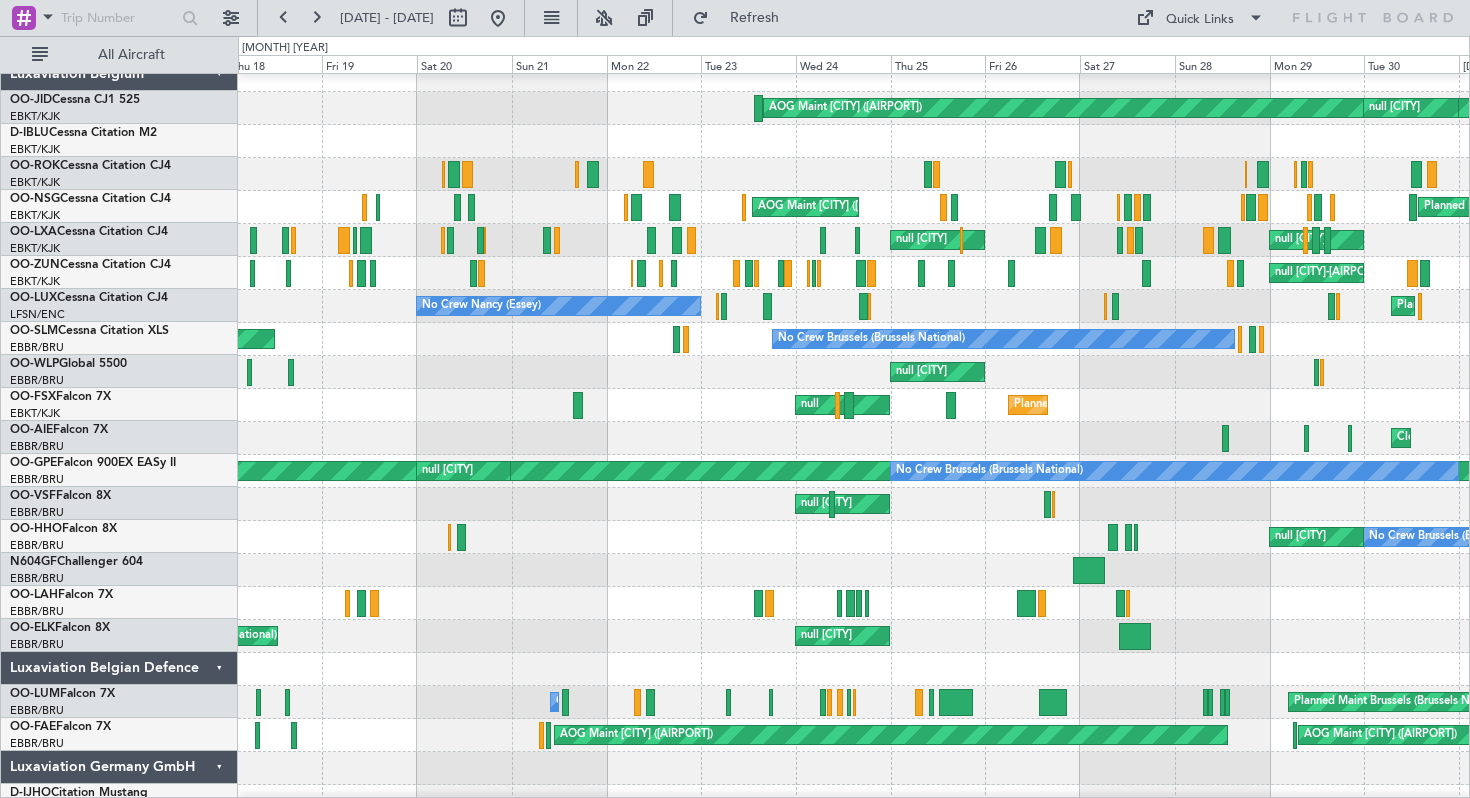 click on "Planned Maint [CITY]-[AIRPORT]
null
Planned Maint [CITY]-[AIRPORT]" 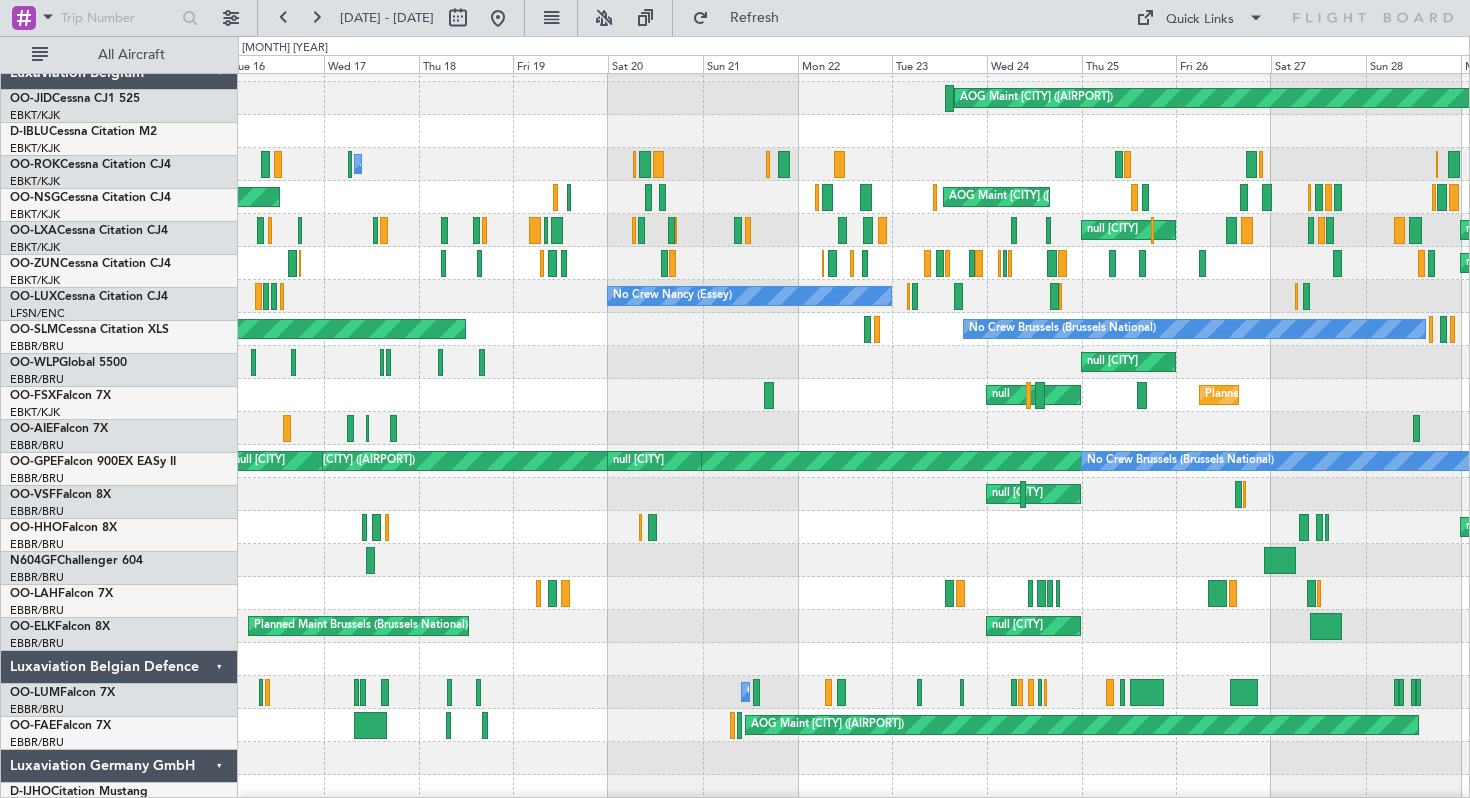 scroll, scrollTop: 25, scrollLeft: 0, axis: vertical 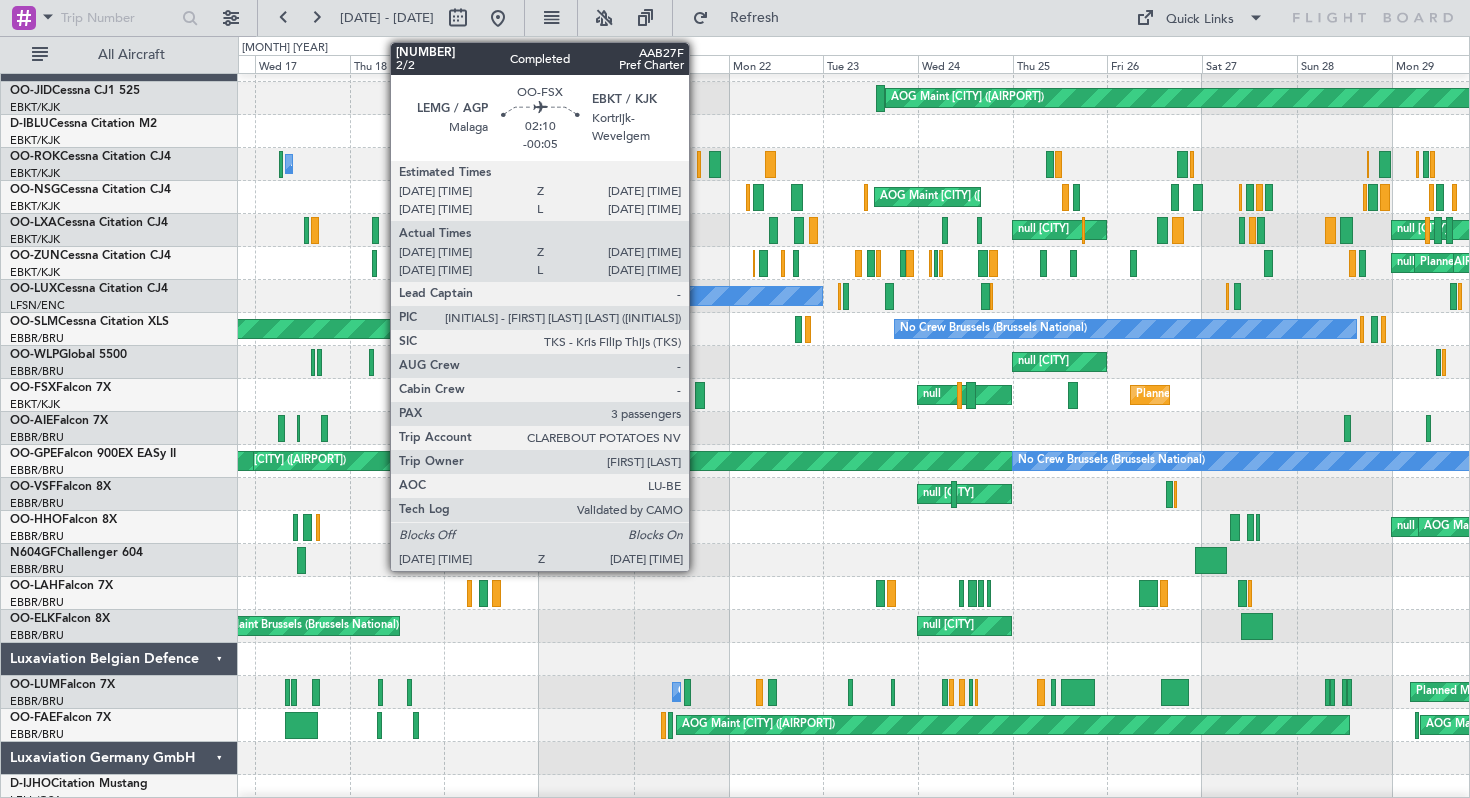 click 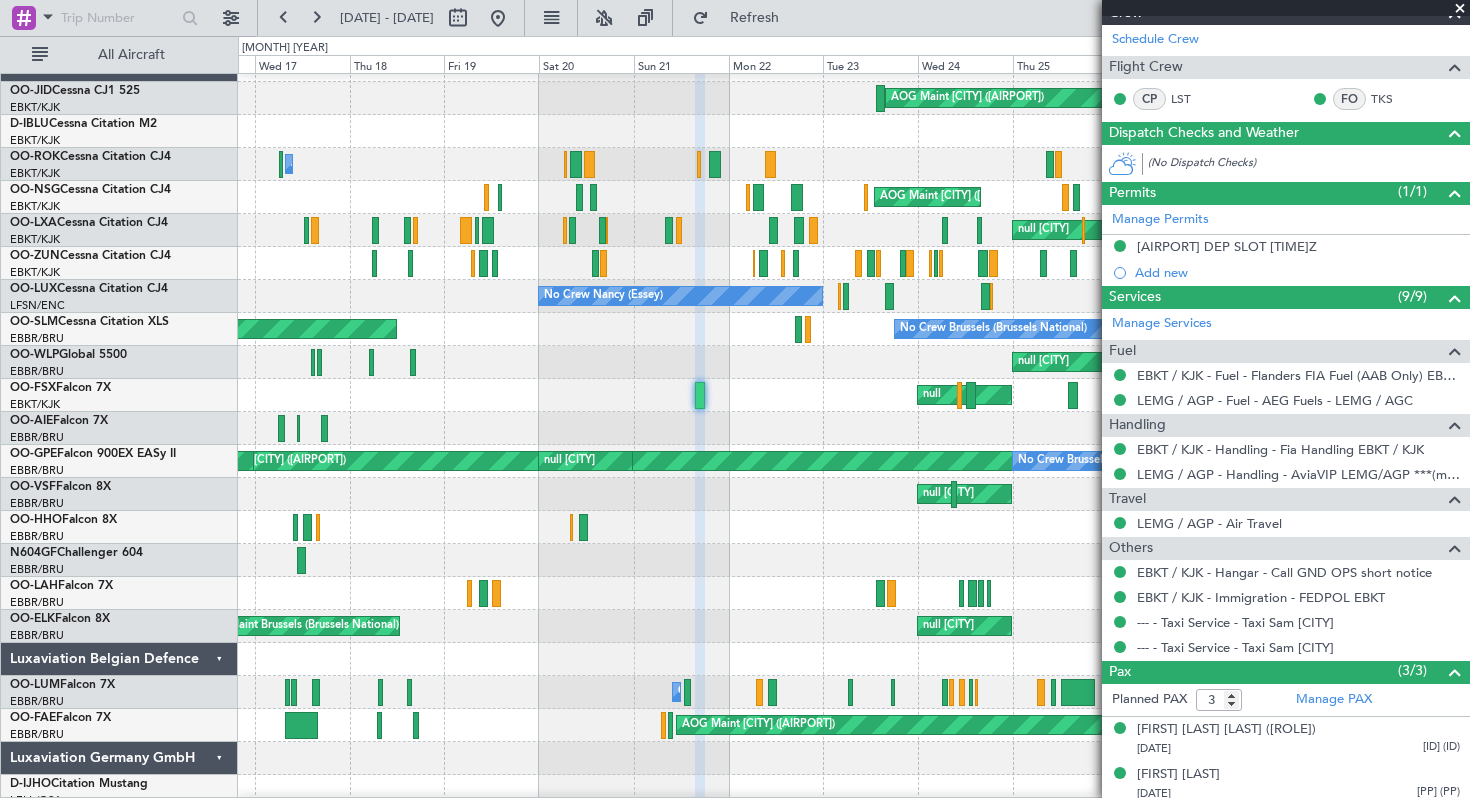 scroll, scrollTop: 339, scrollLeft: 0, axis: vertical 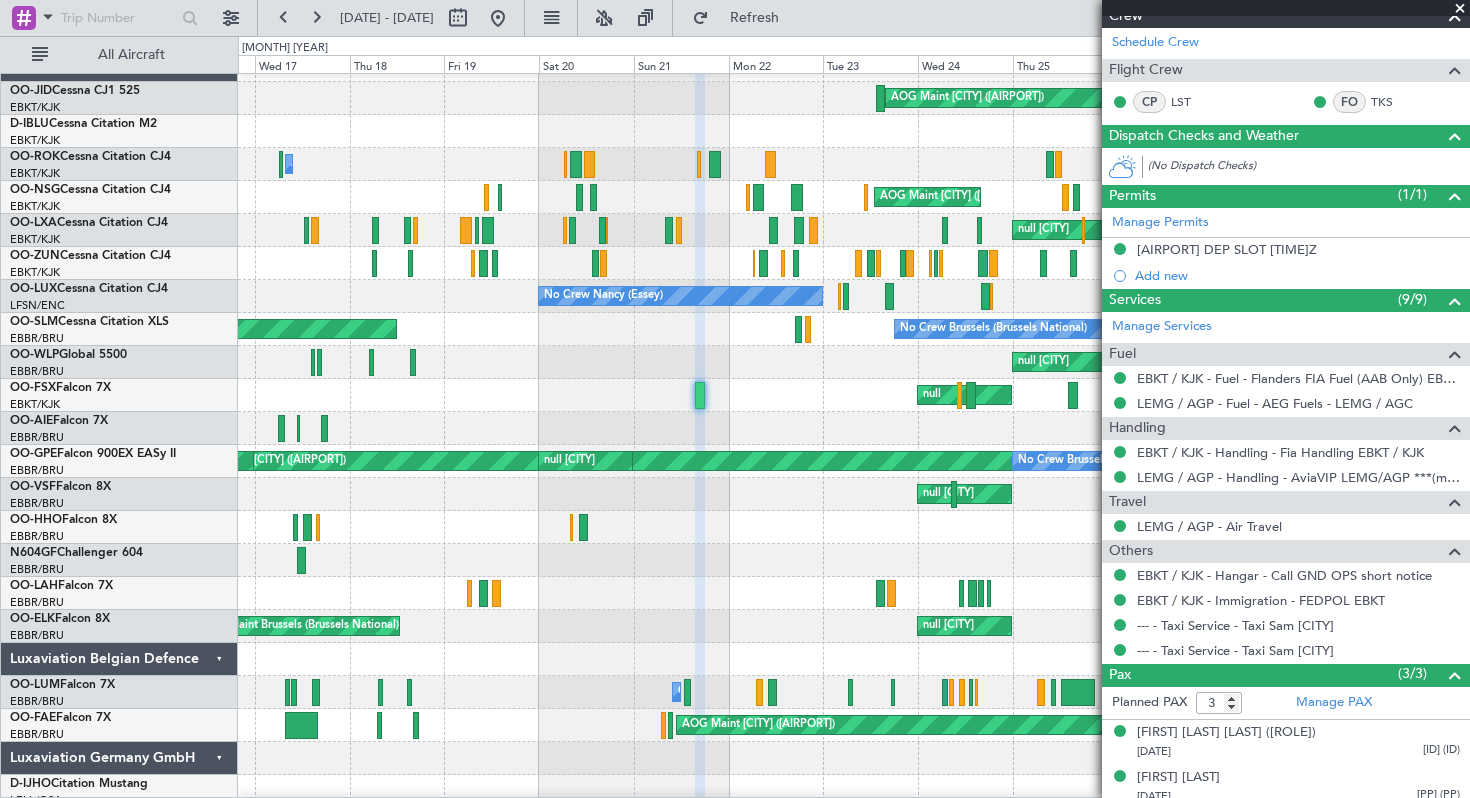 click at bounding box center (1460, 9) 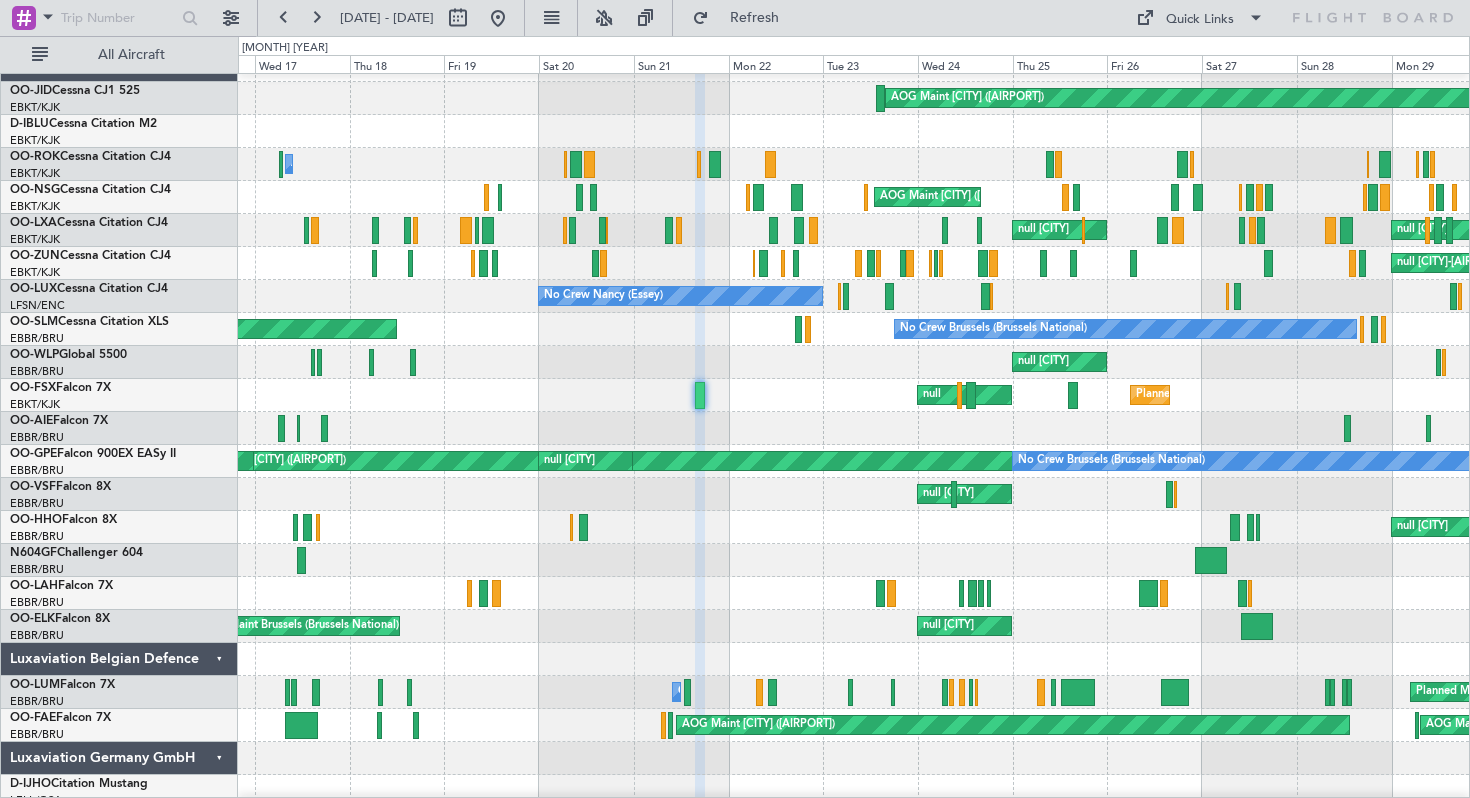 type on "0" 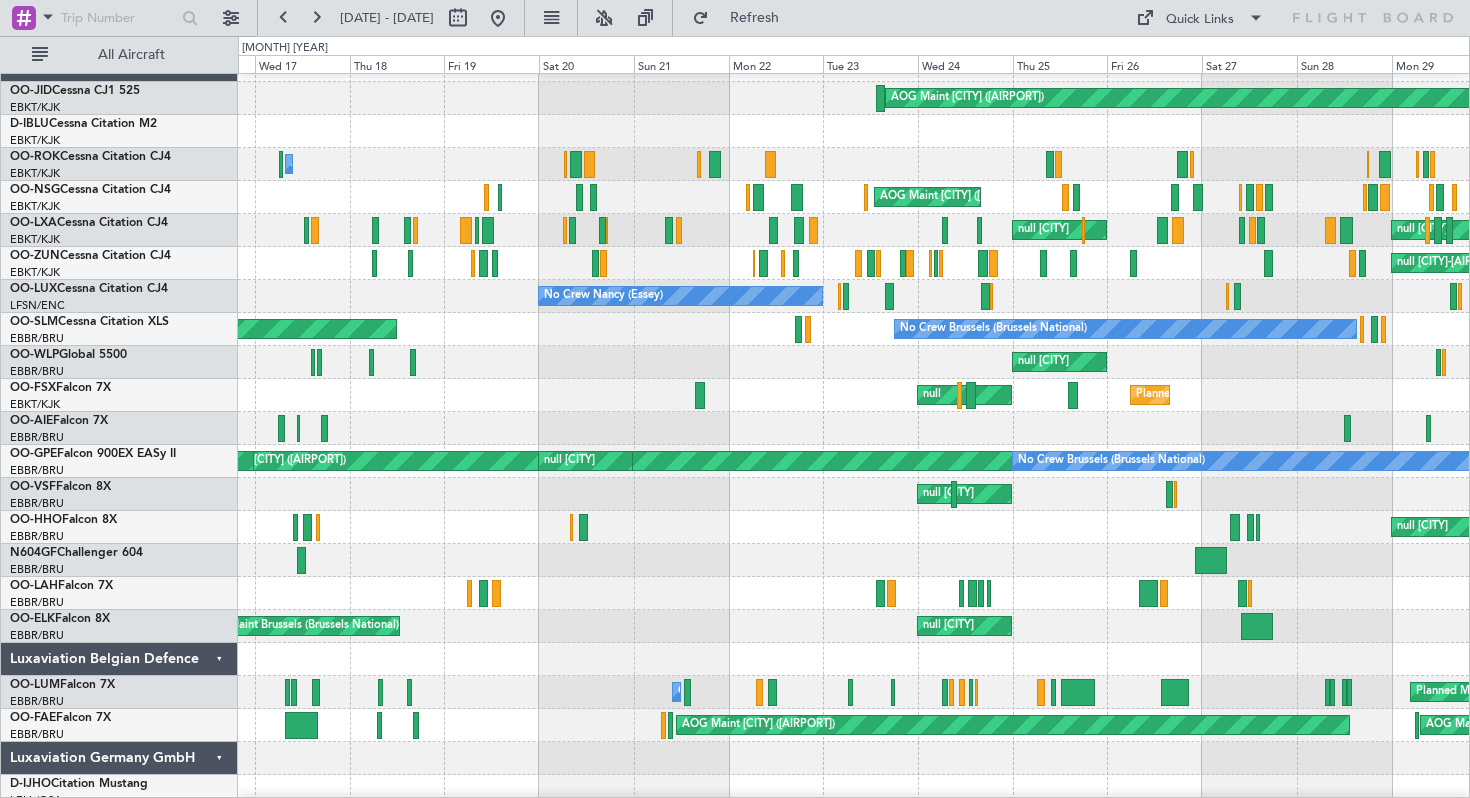 scroll, scrollTop: 0, scrollLeft: 0, axis: both 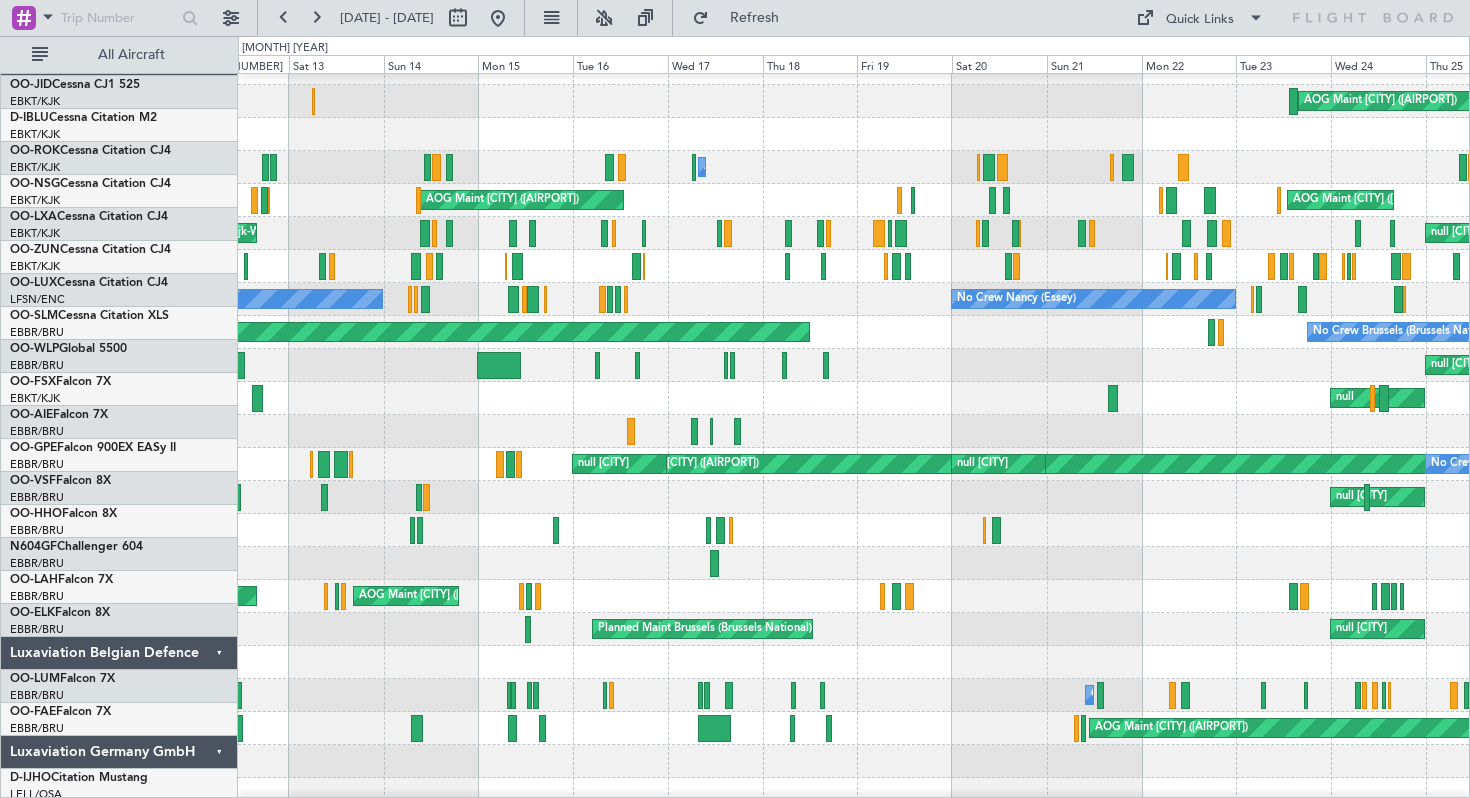 click on "No Crew [CITY] ([AIRPORT])
No Crew [CITY] ([AIRPORT])
Planned Maint [CITY] ([AIRPORT])" 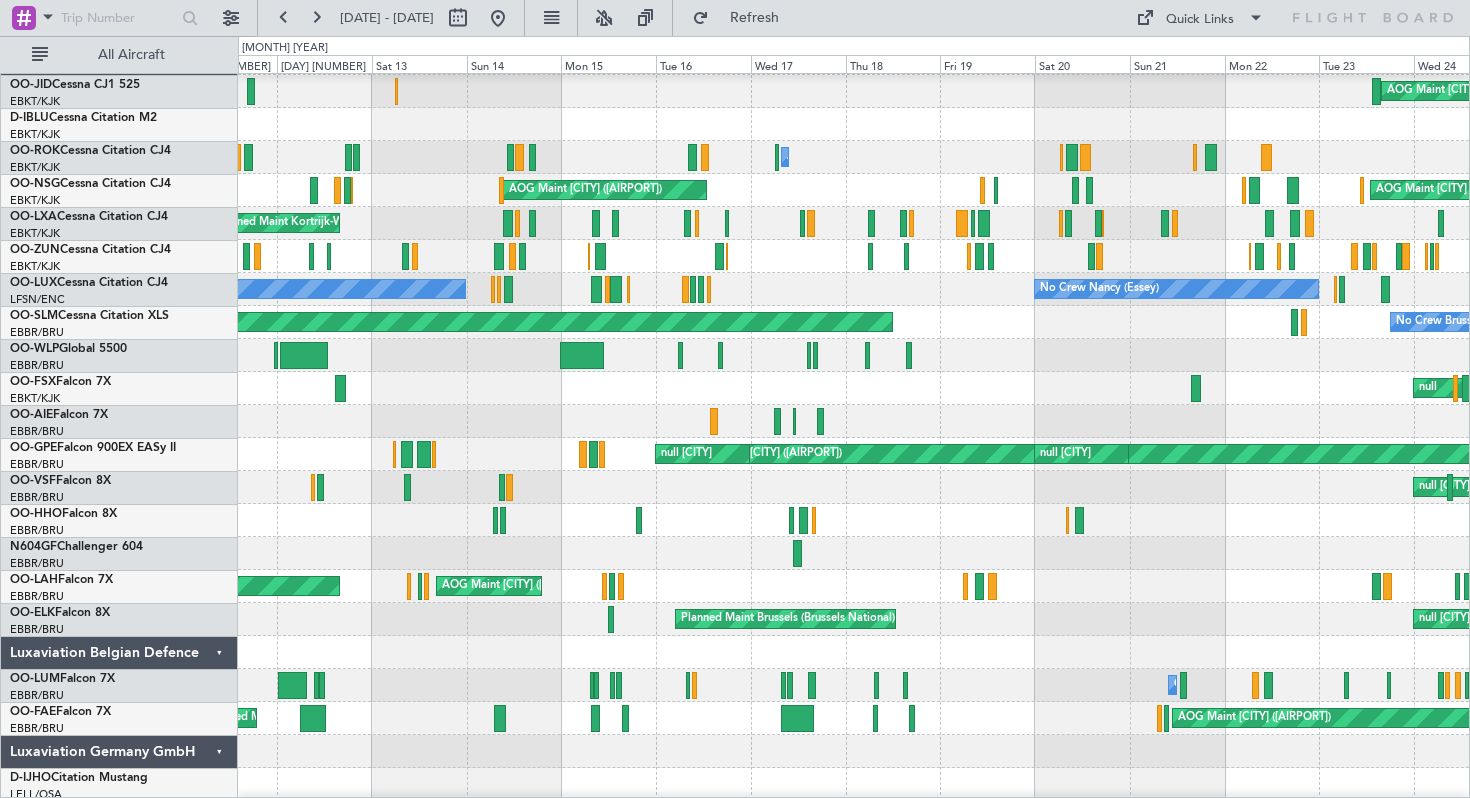 scroll, scrollTop: 32, scrollLeft: 0, axis: vertical 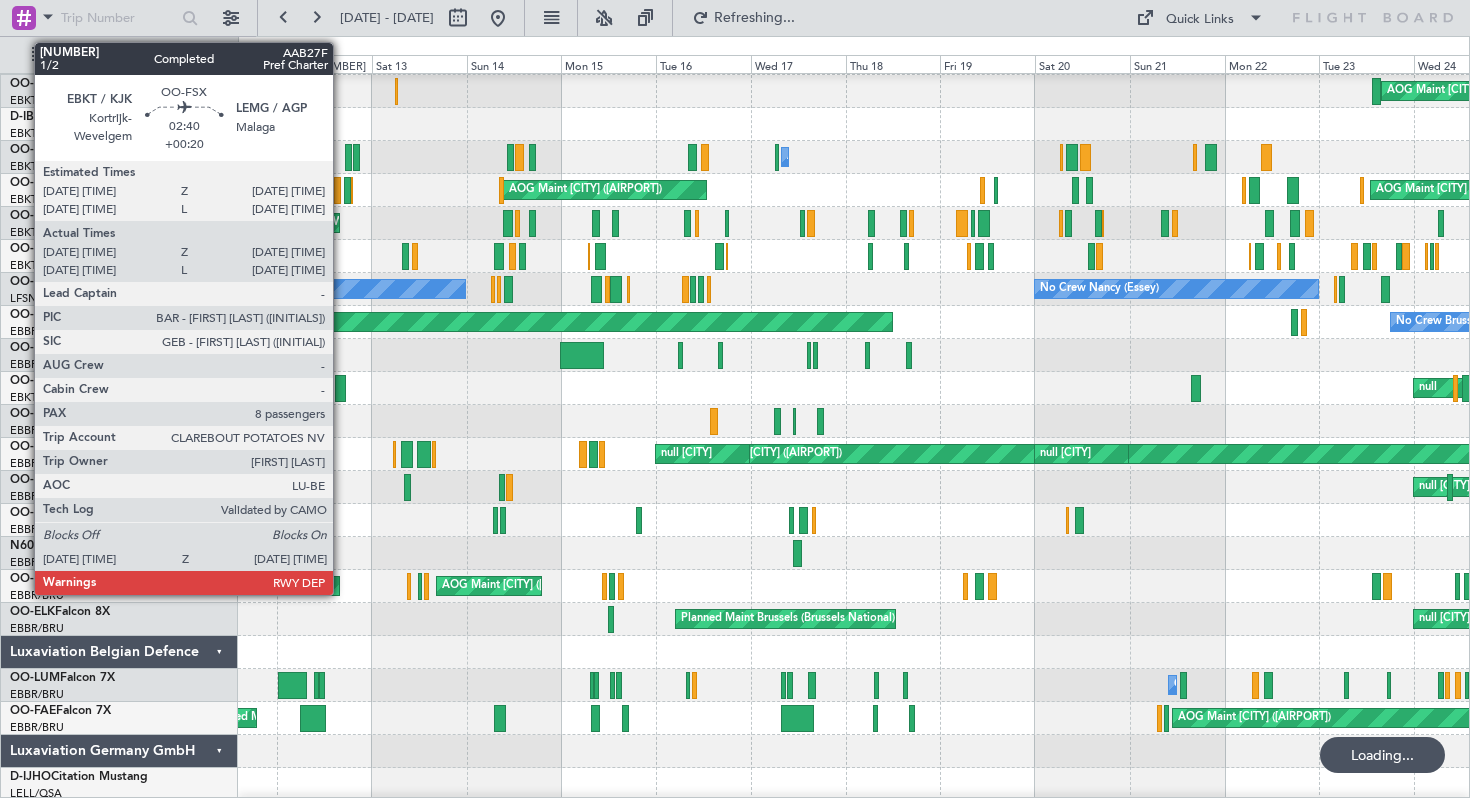 click 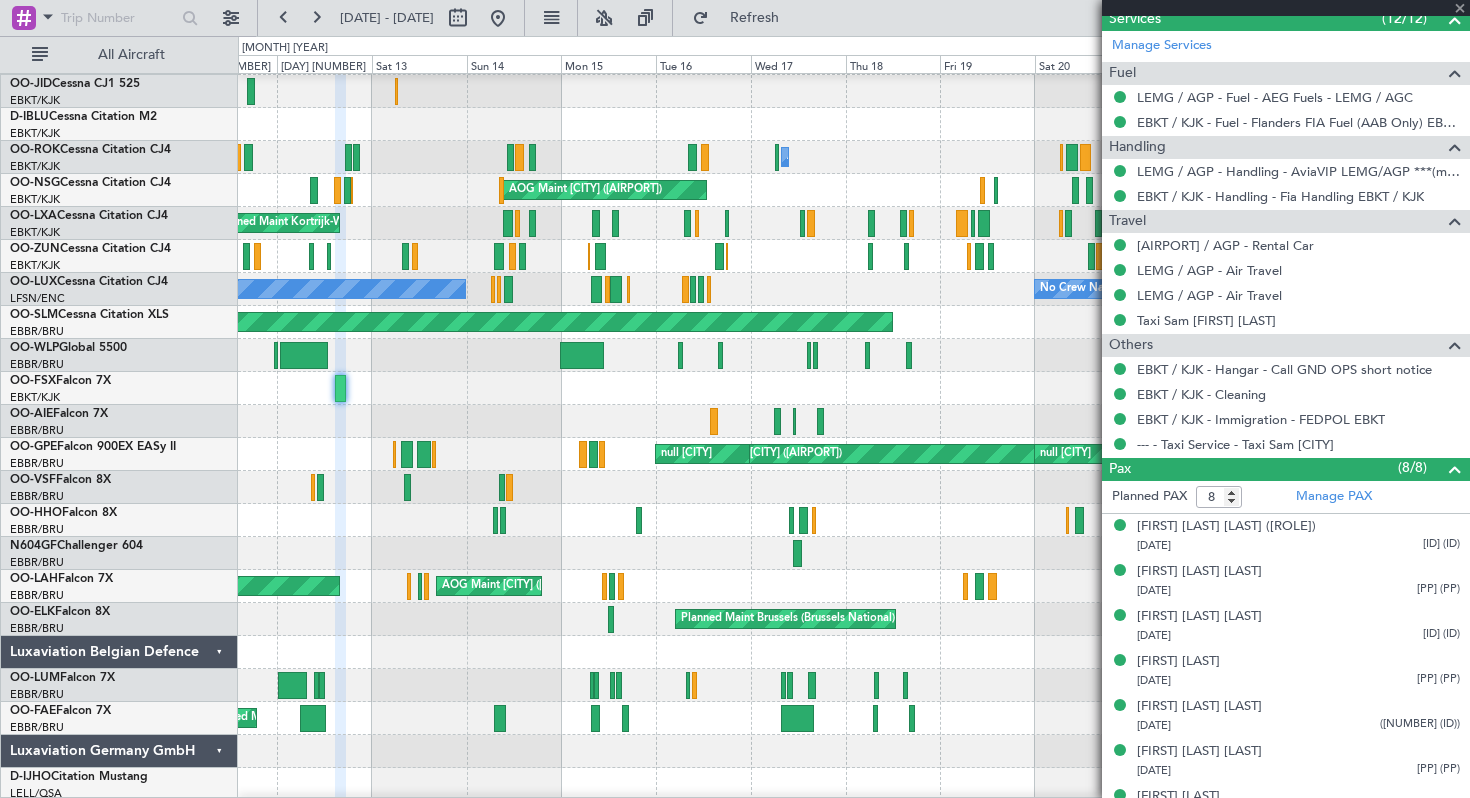 scroll, scrollTop: 759, scrollLeft: 0, axis: vertical 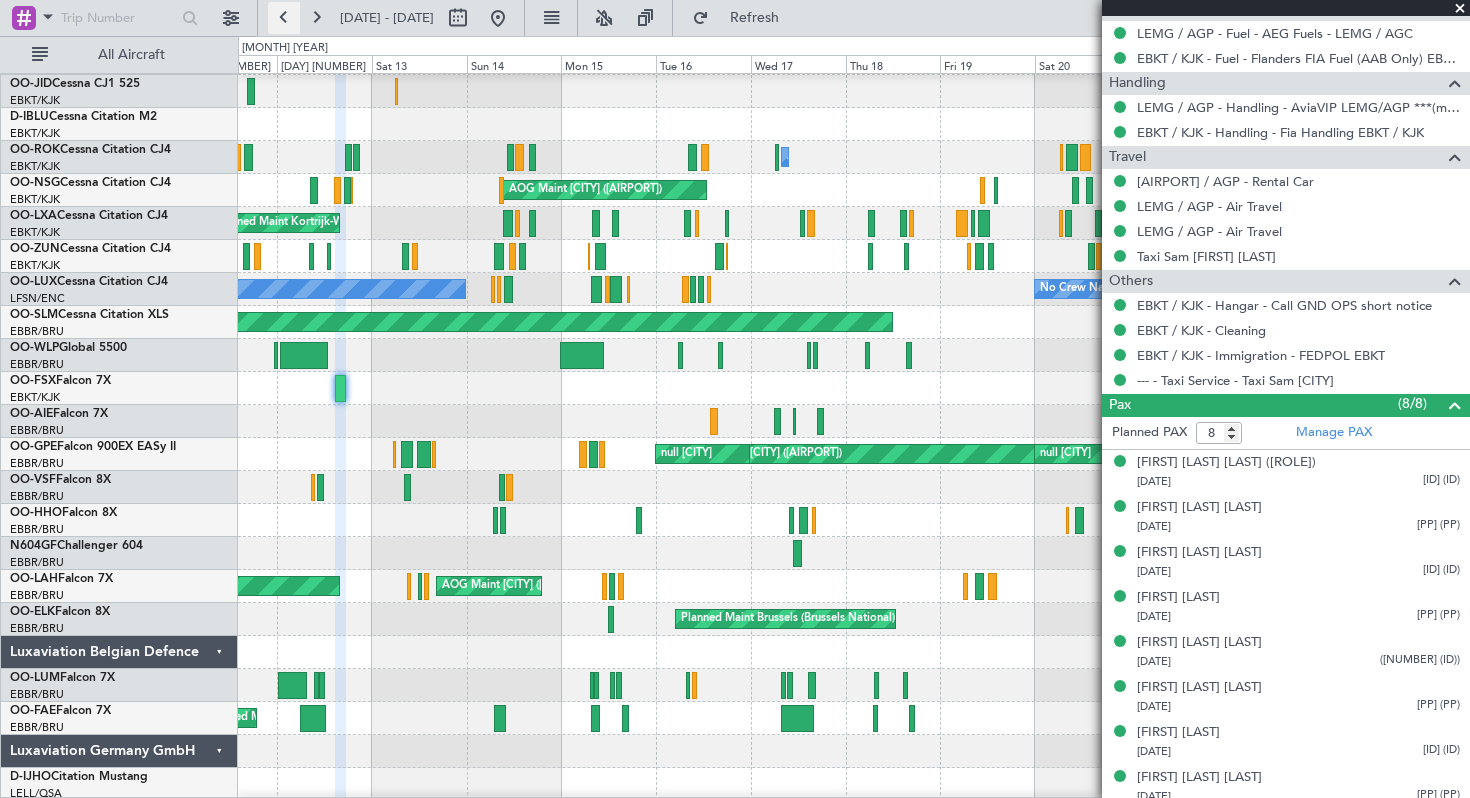 click at bounding box center [284, 18] 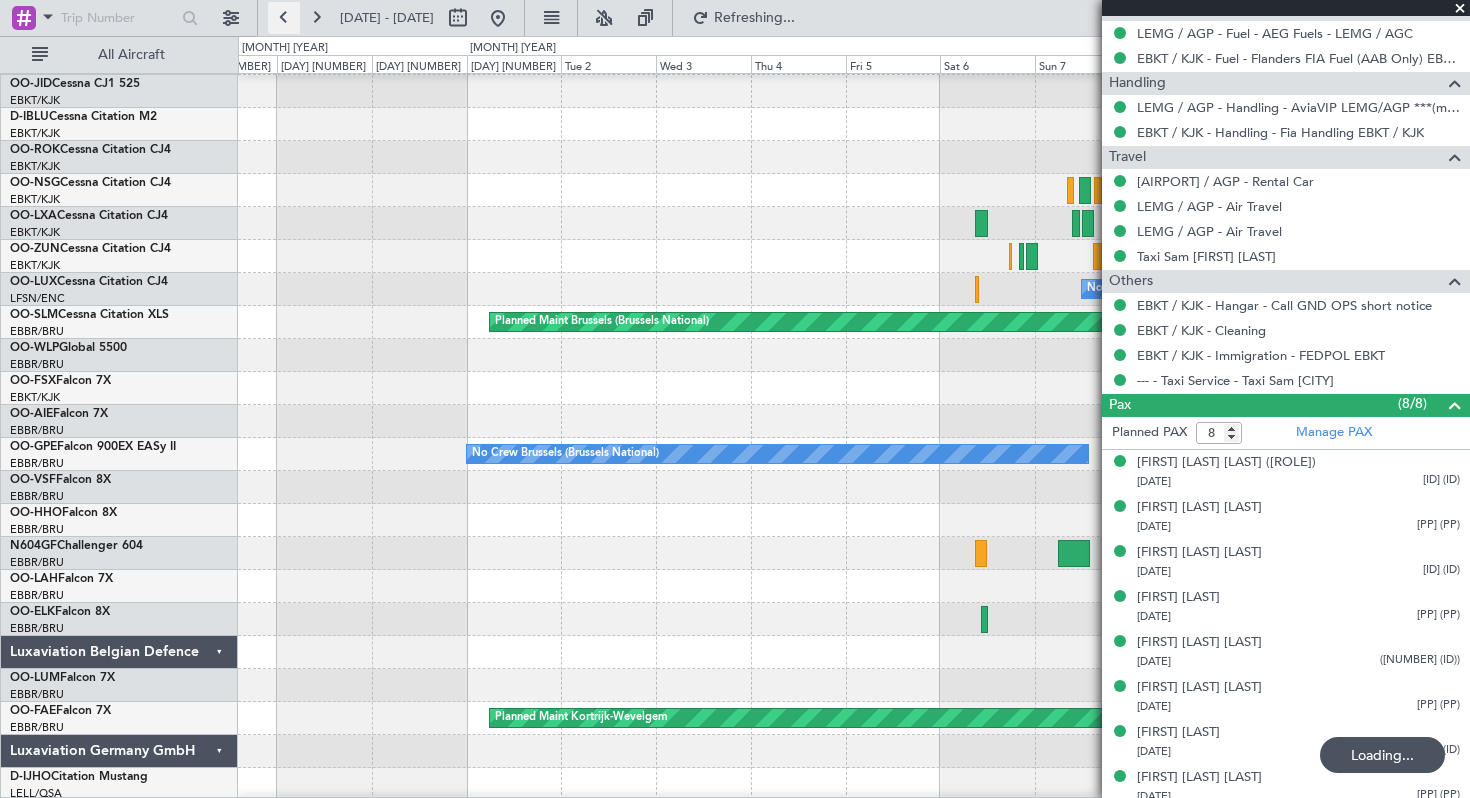 click at bounding box center [284, 18] 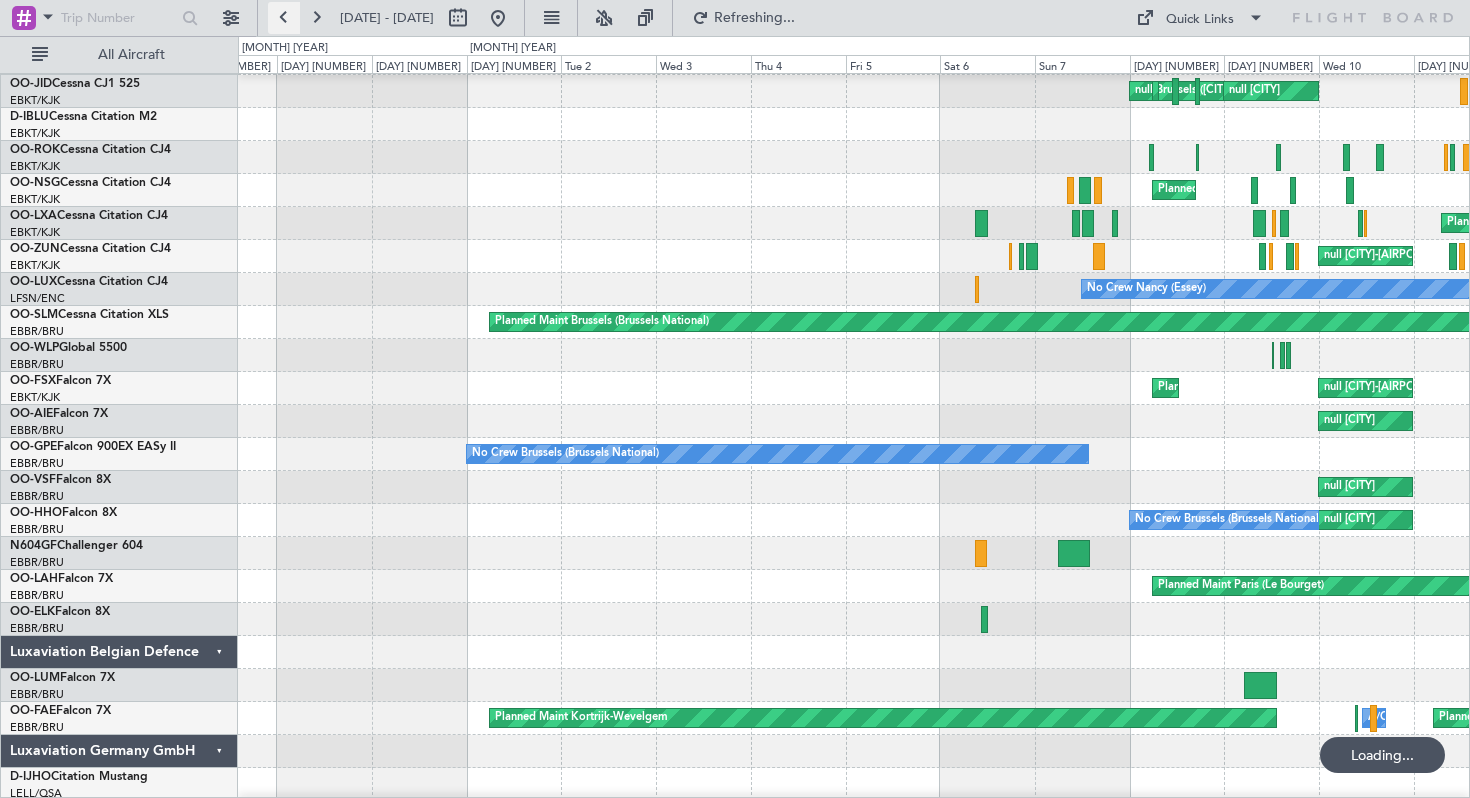 scroll, scrollTop: 0, scrollLeft: 0, axis: both 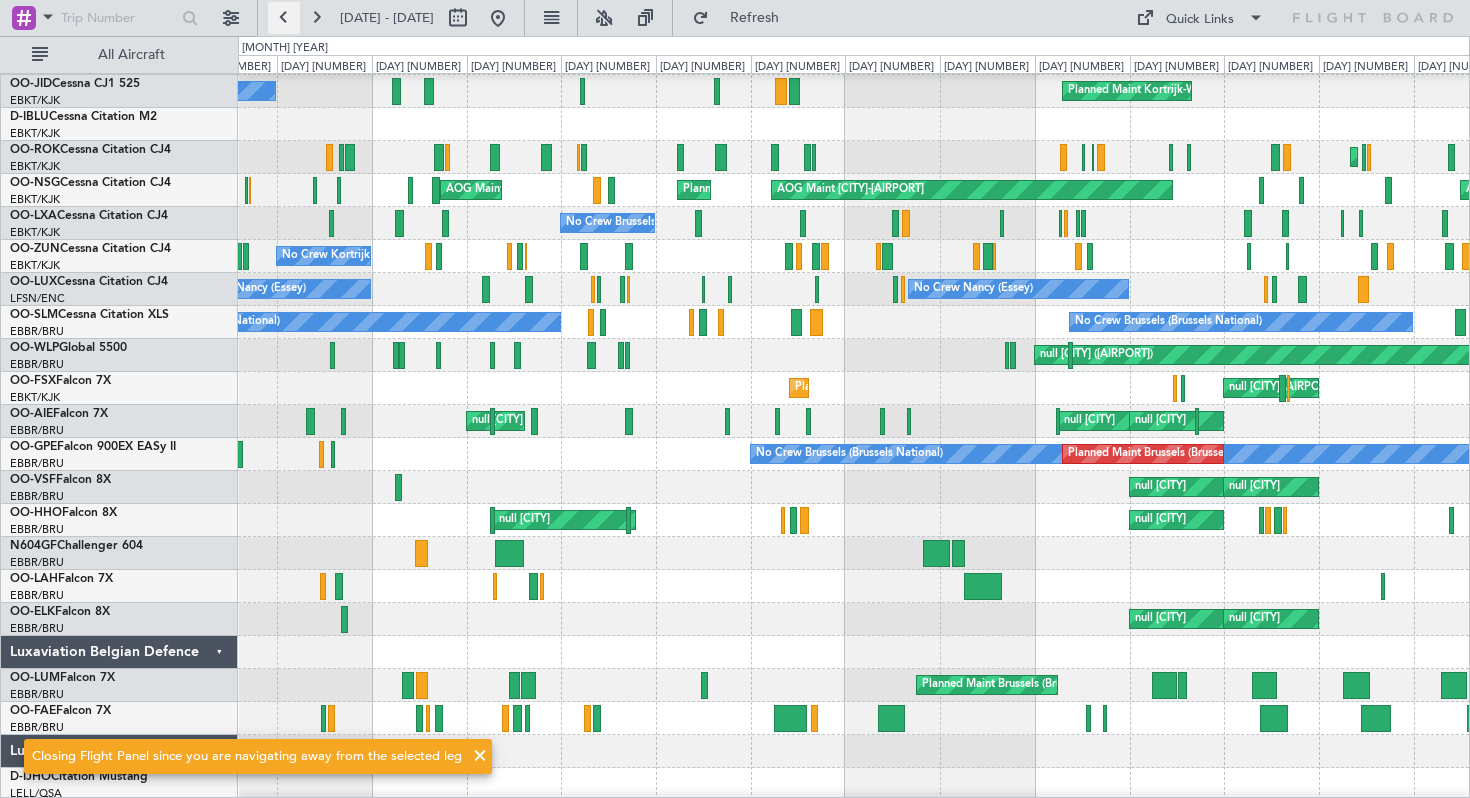 click at bounding box center [284, 18] 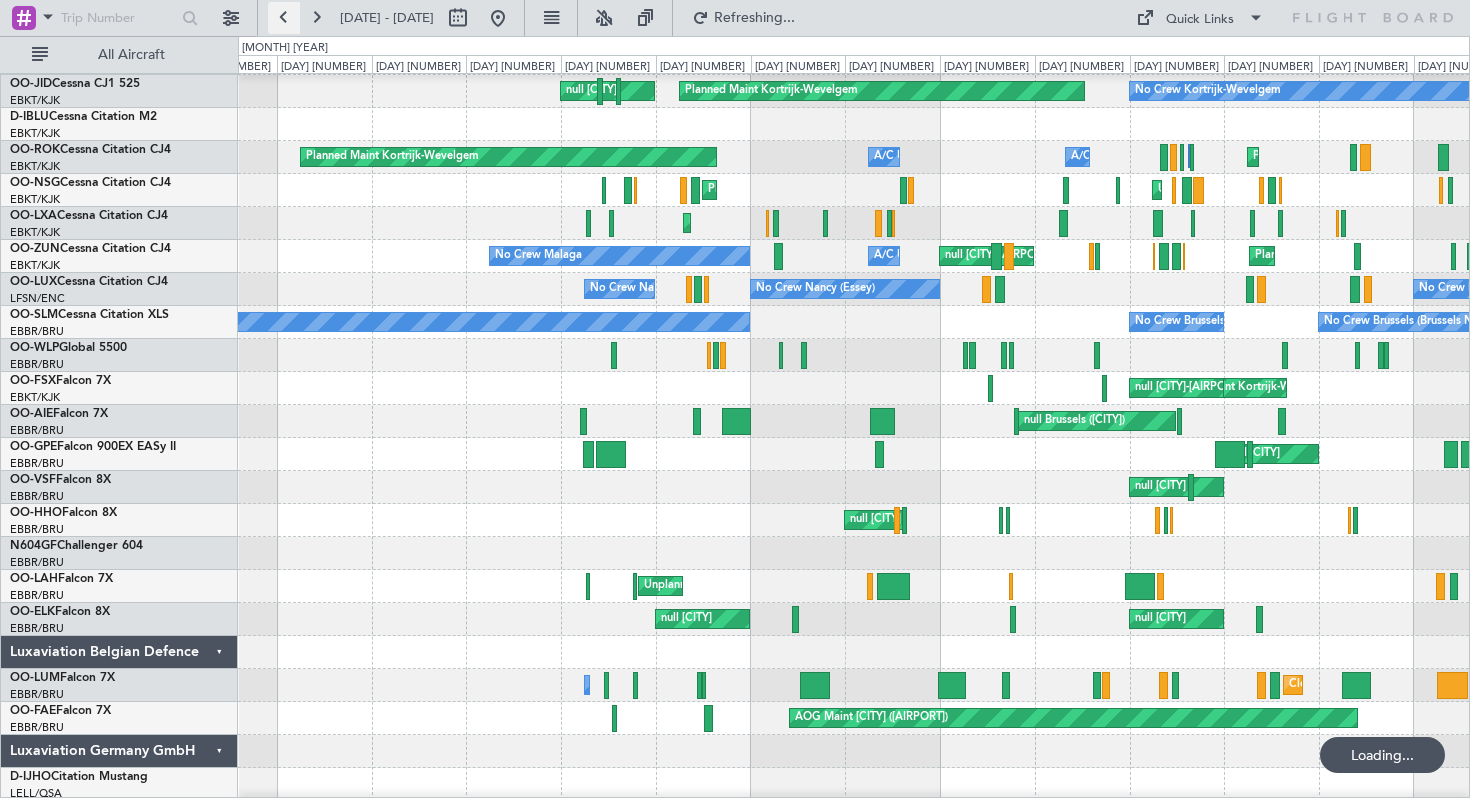 click at bounding box center (284, 18) 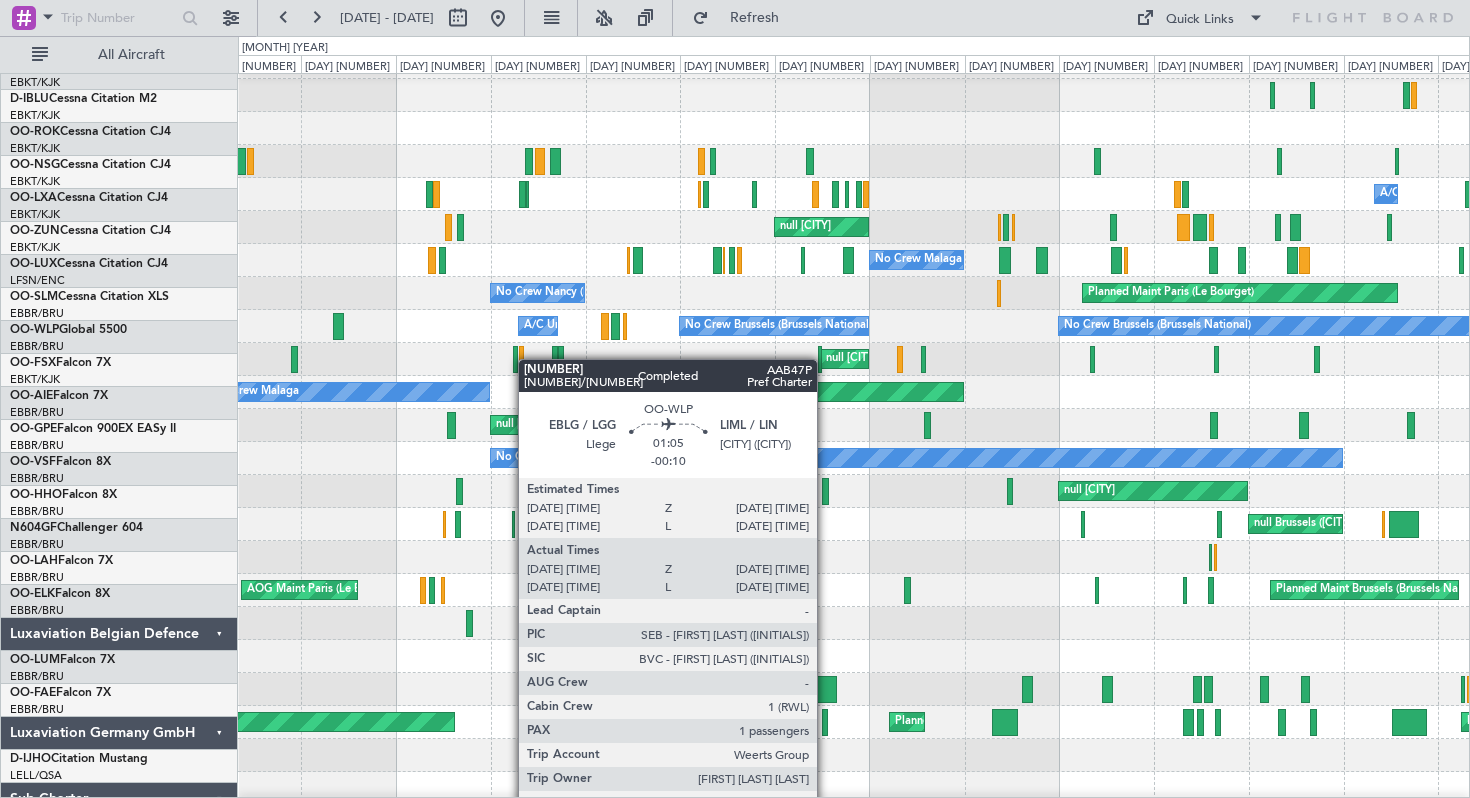 scroll, scrollTop: 60, scrollLeft: 0, axis: vertical 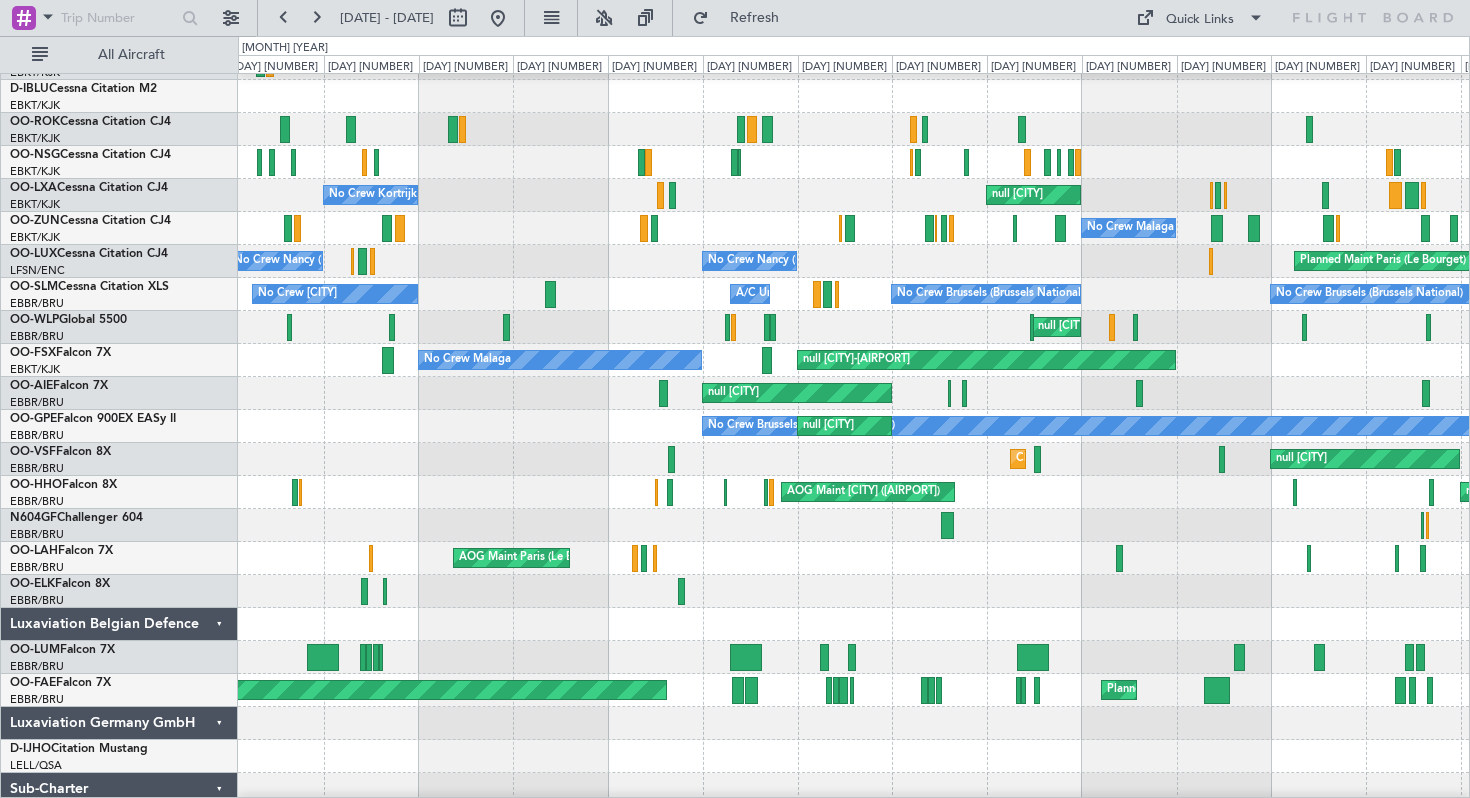 click on "Planned Maint [CITY] ([AIRPORT])
null [CITY] ([AIRPORT])" 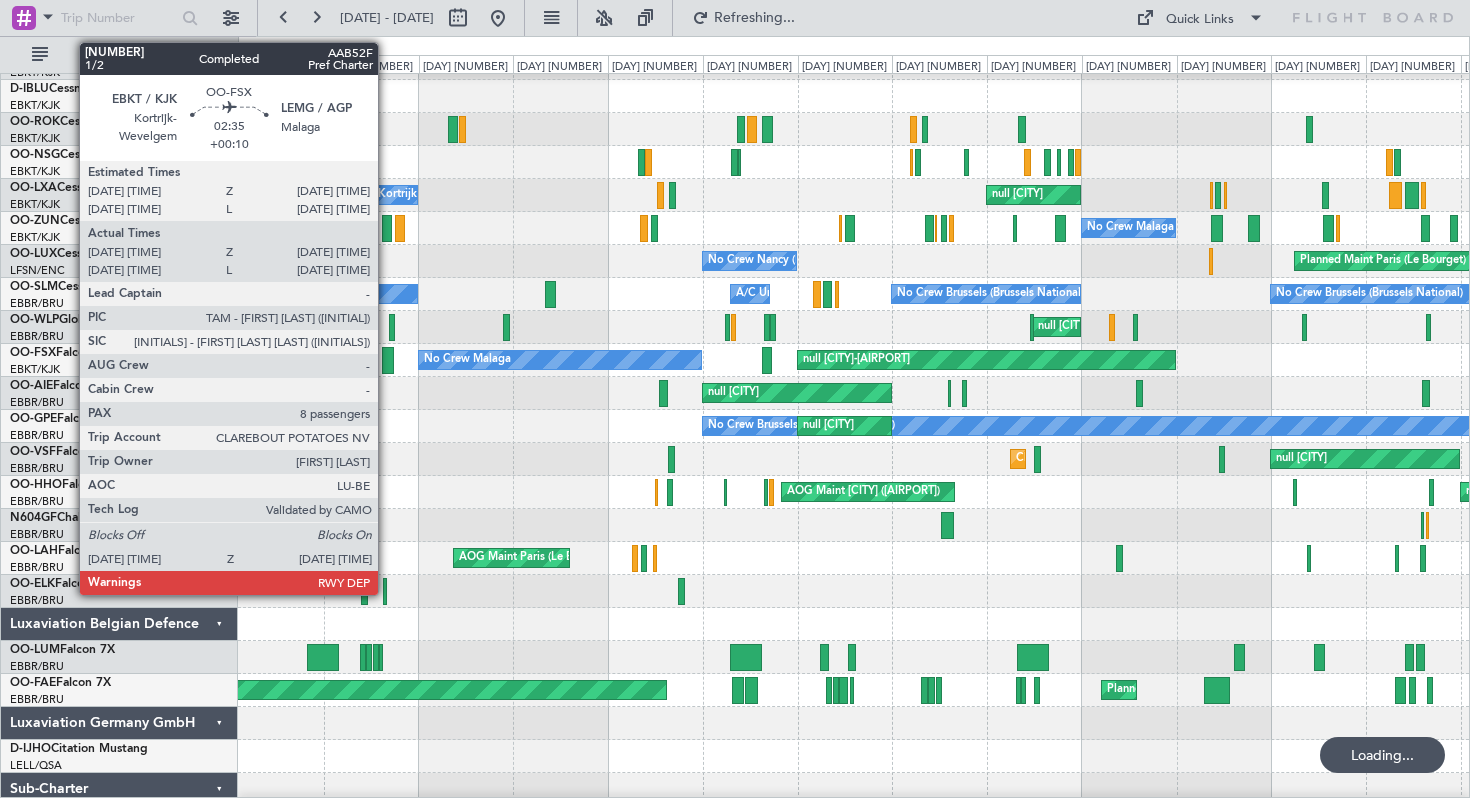 click 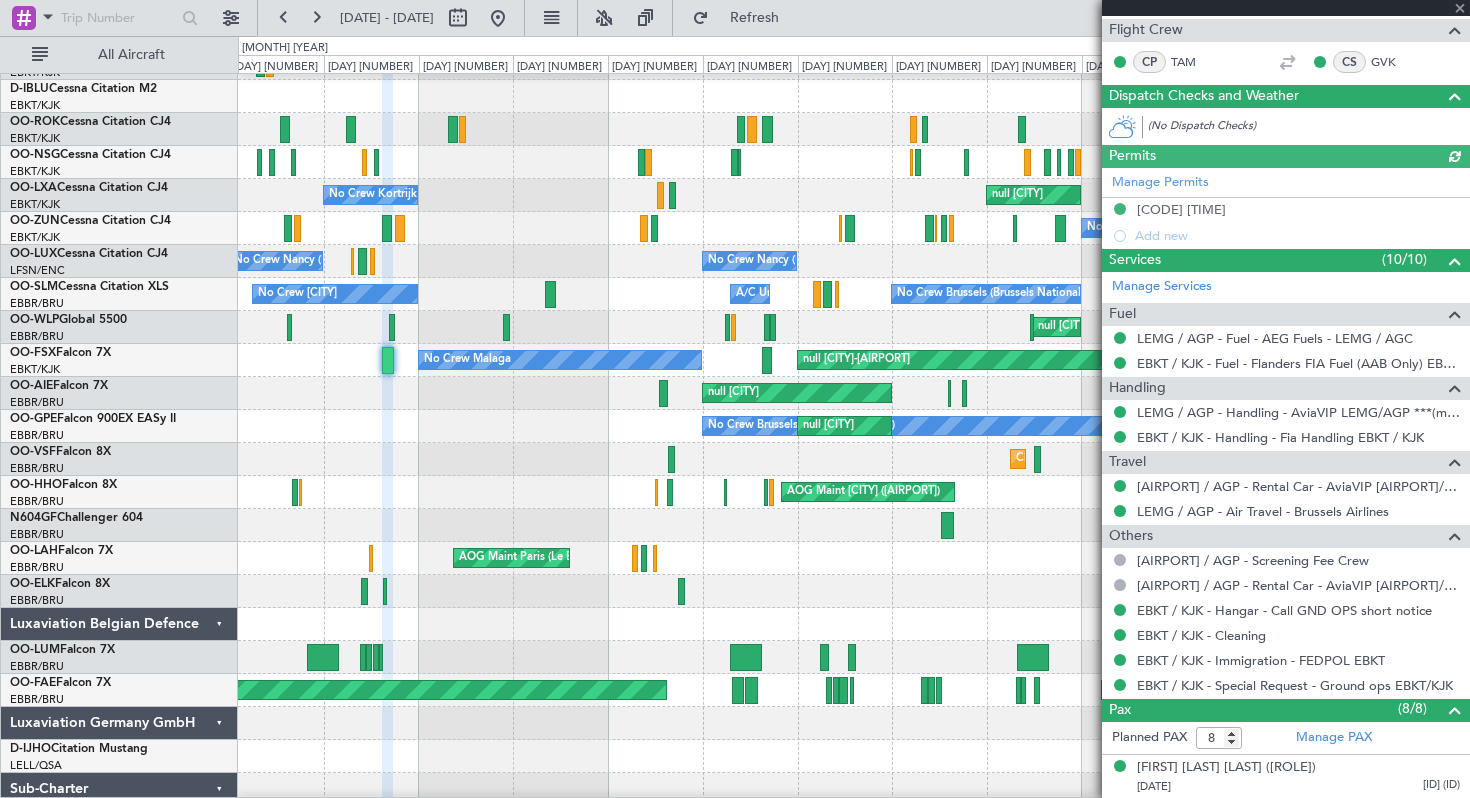scroll, scrollTop: 670, scrollLeft: 0, axis: vertical 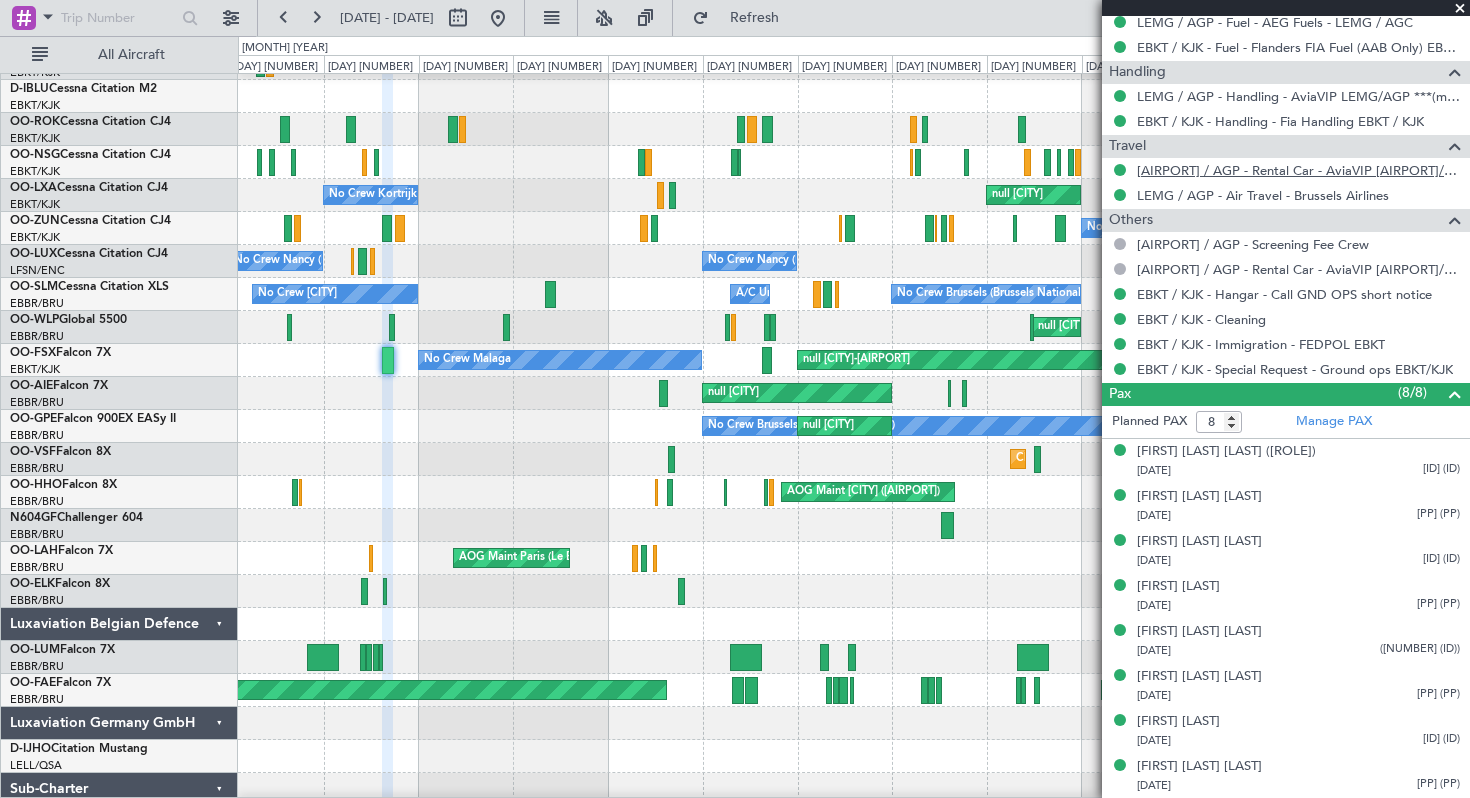 click on "[AIRPORT] / AGP - Rental Car - AviaVIP [AIRPORT]/AGP ***(my handling)***" at bounding box center (1298, 170) 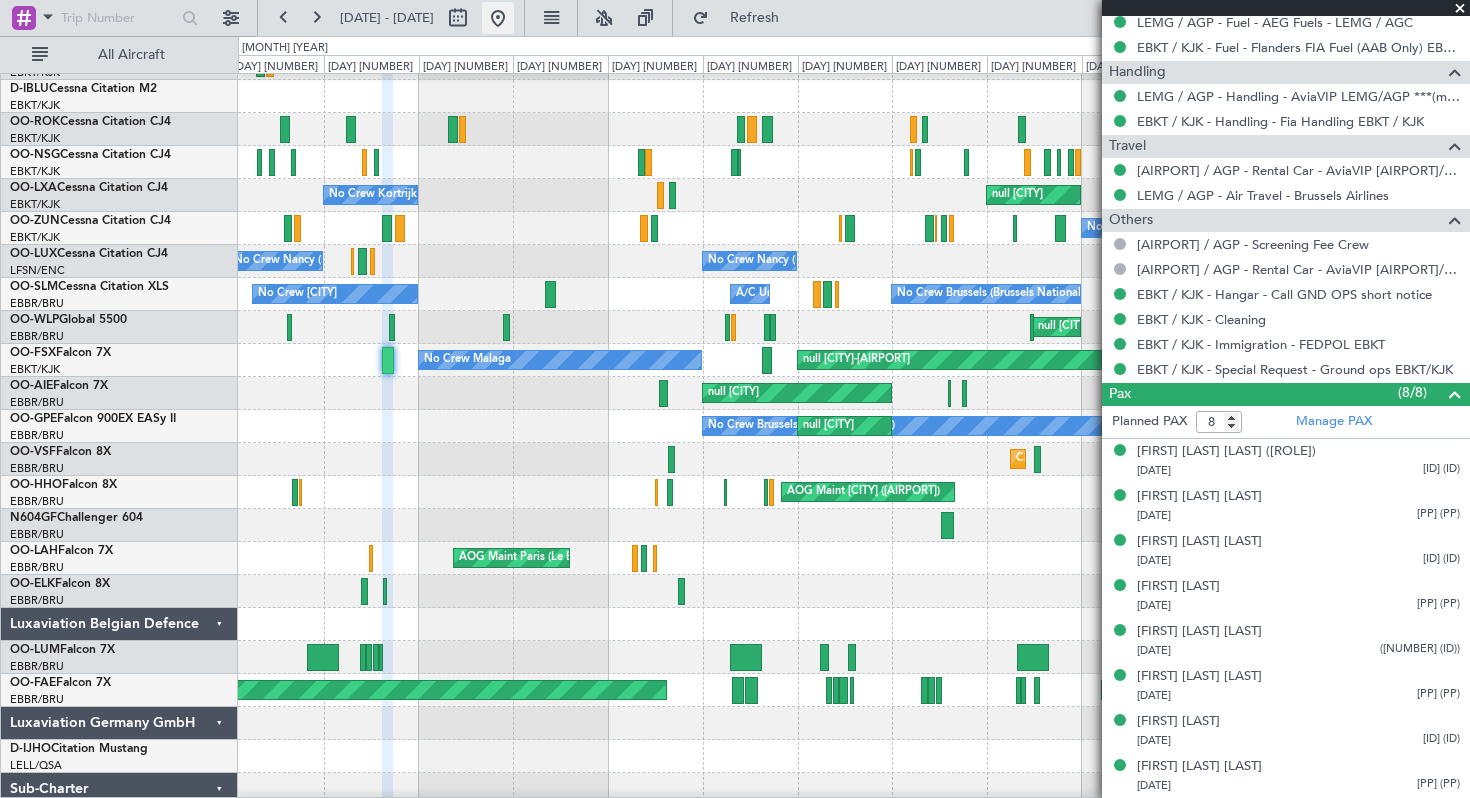 click at bounding box center [498, 18] 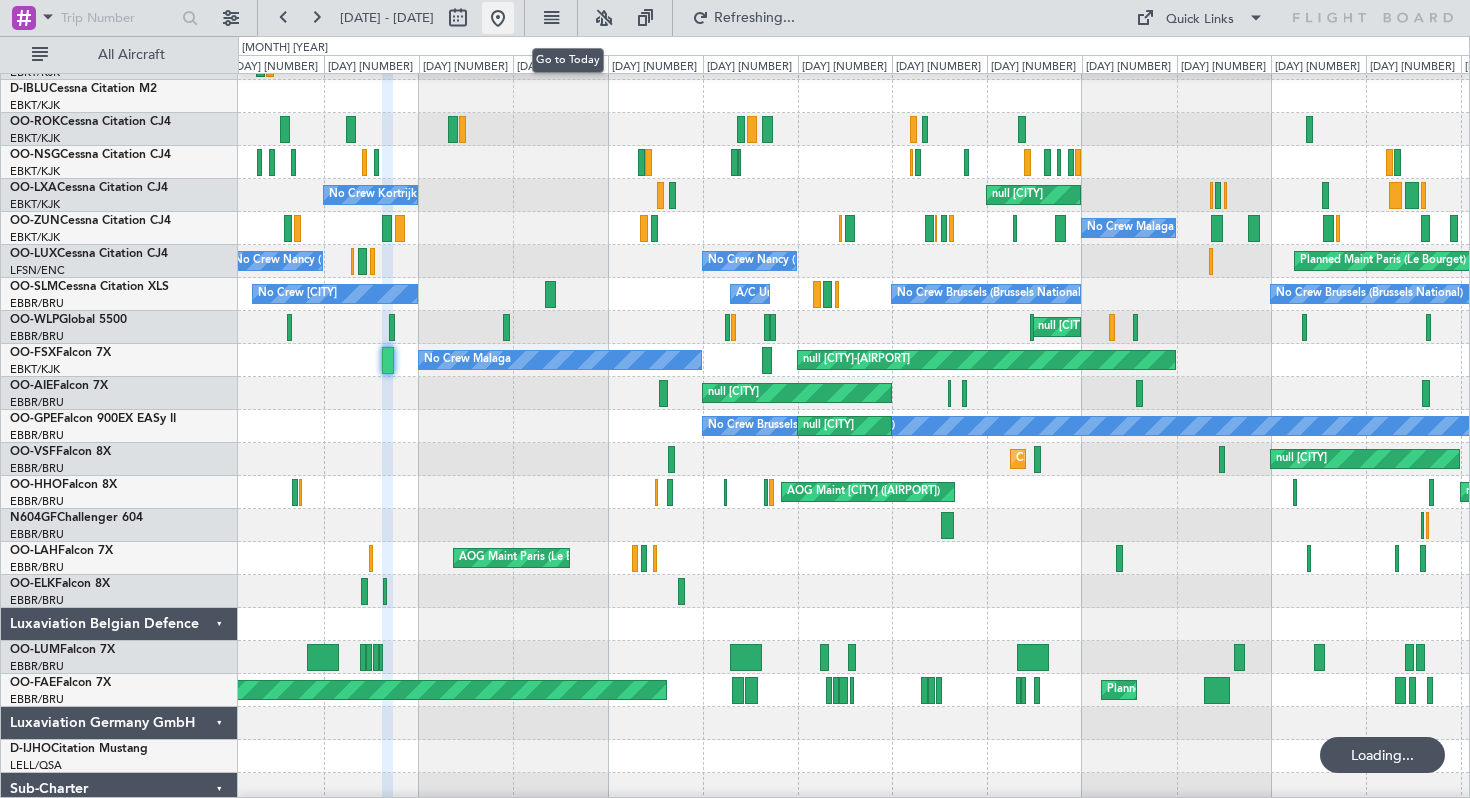 scroll, scrollTop: 0, scrollLeft: 0, axis: both 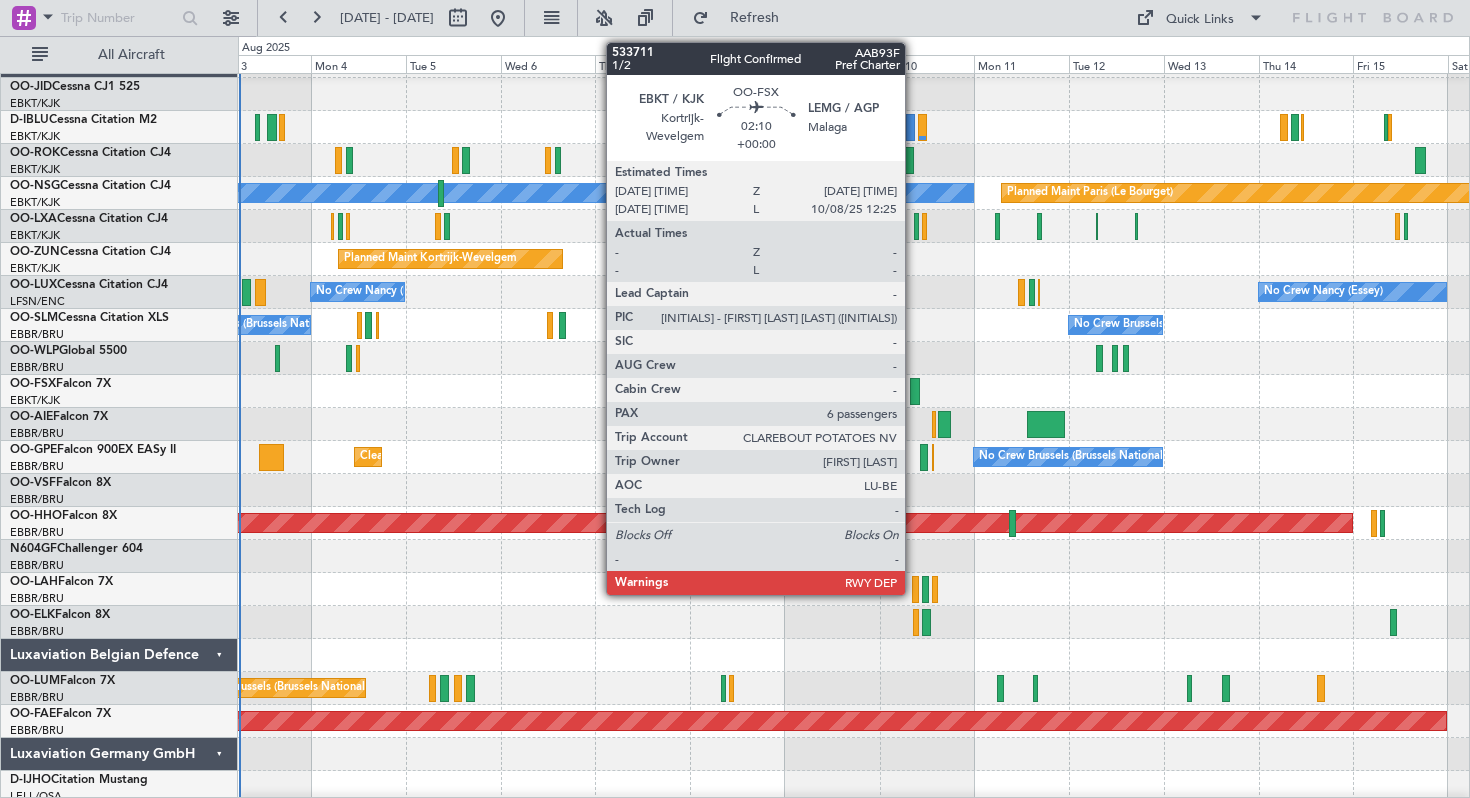 click 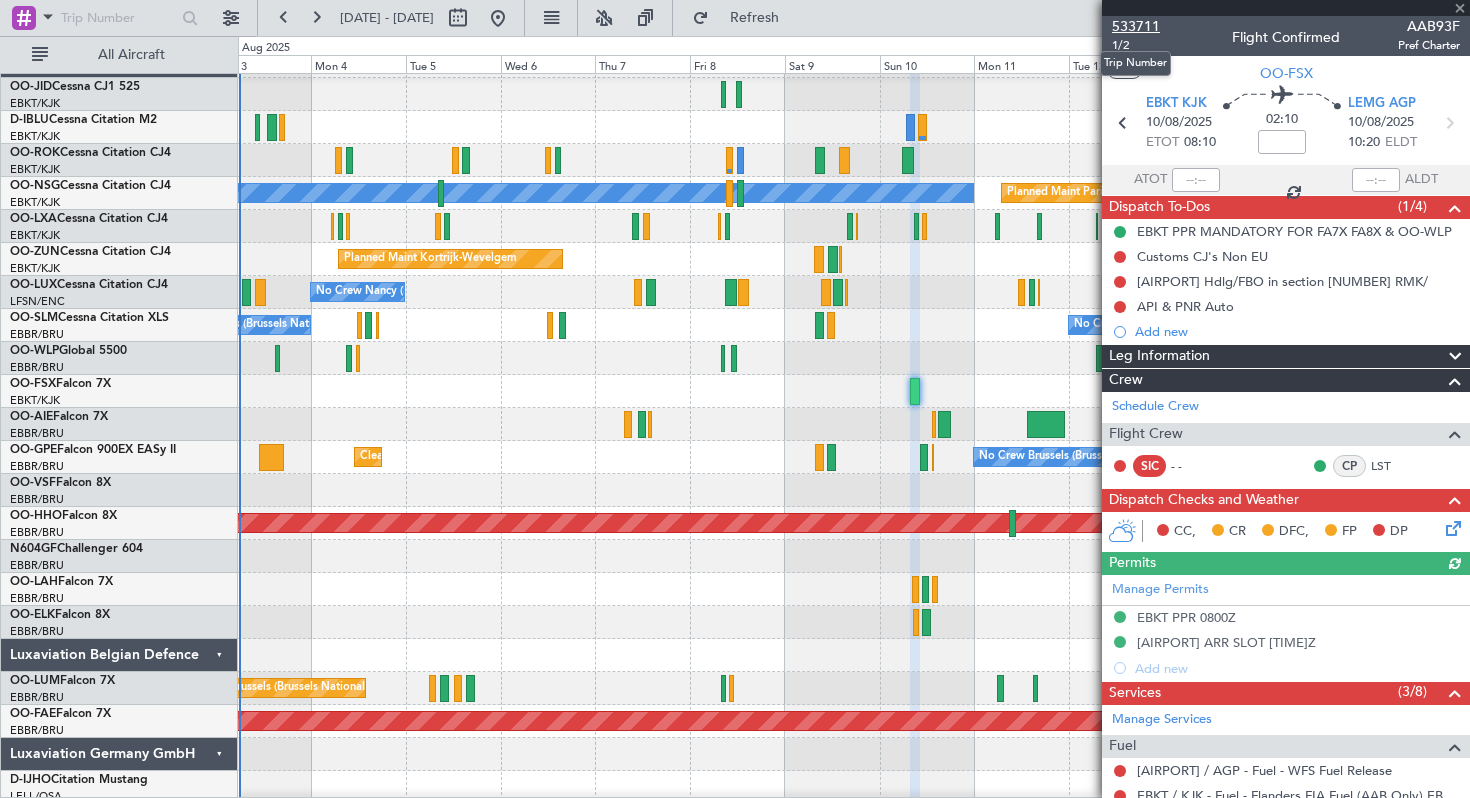 click on "533711" at bounding box center (1136, 26) 